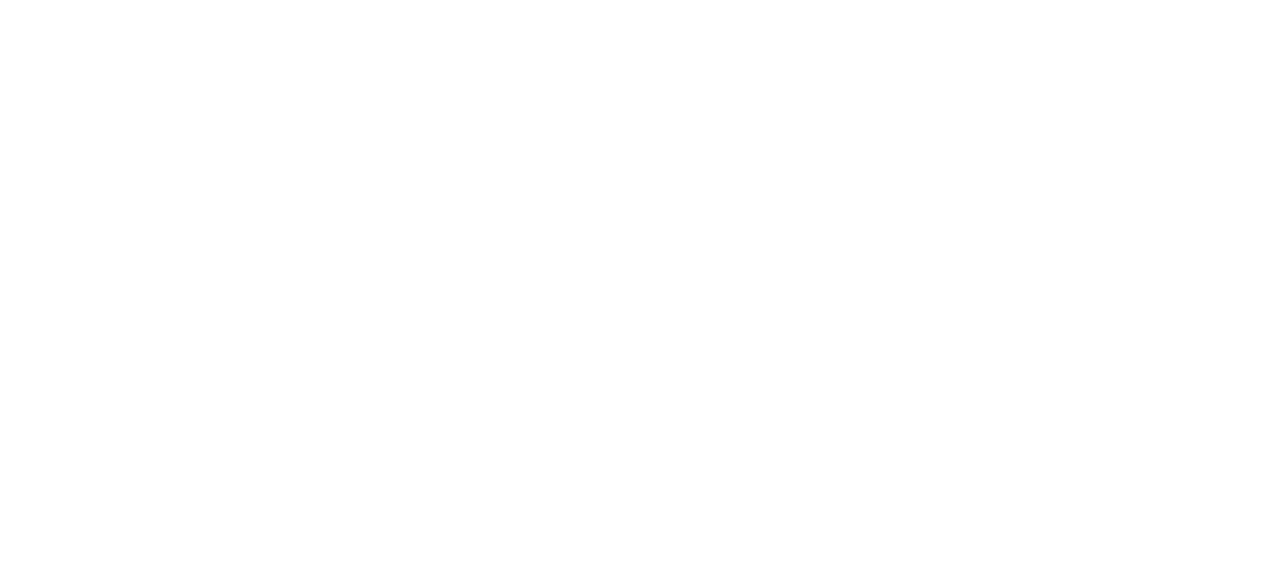 scroll, scrollTop: 0, scrollLeft: 0, axis: both 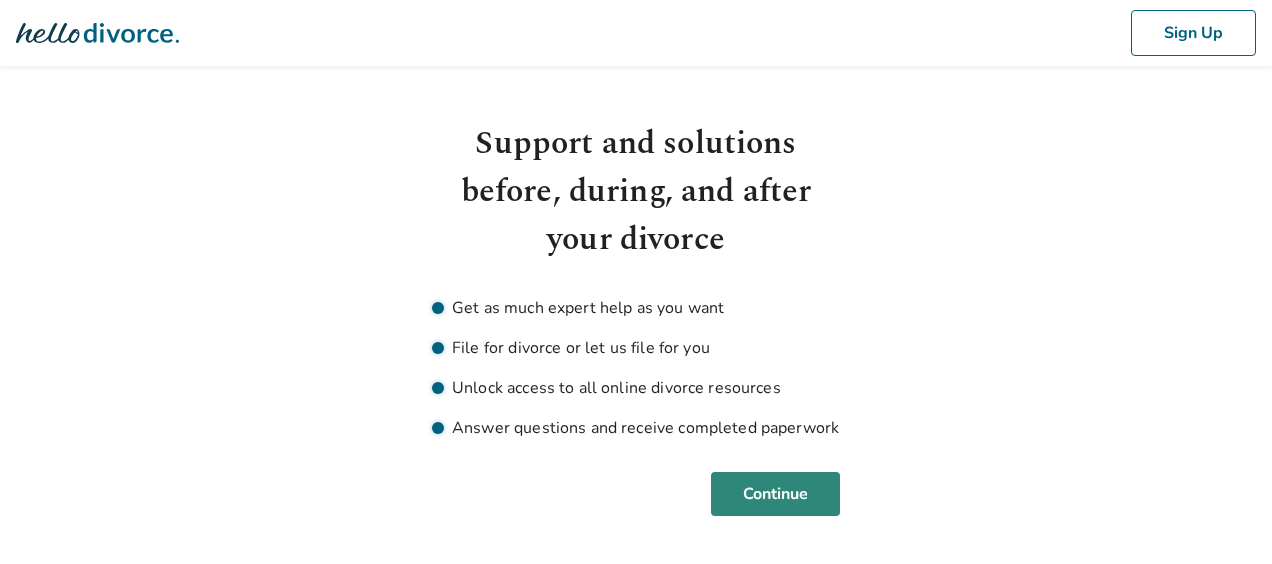 click on "Continue" at bounding box center (775, 494) 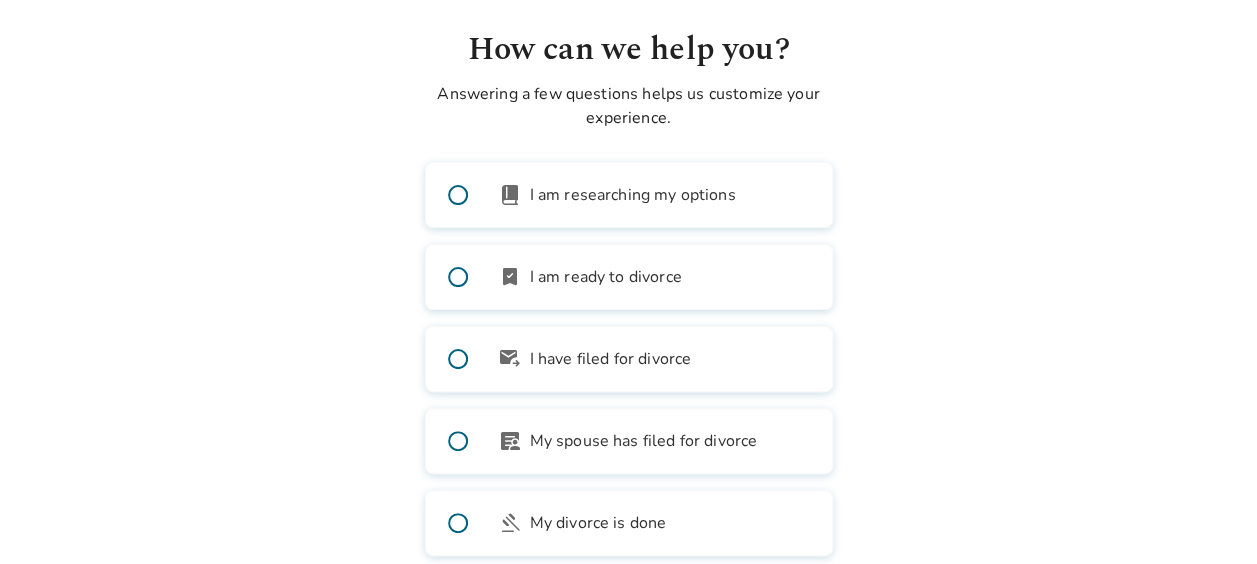 scroll, scrollTop: 206, scrollLeft: 0, axis: vertical 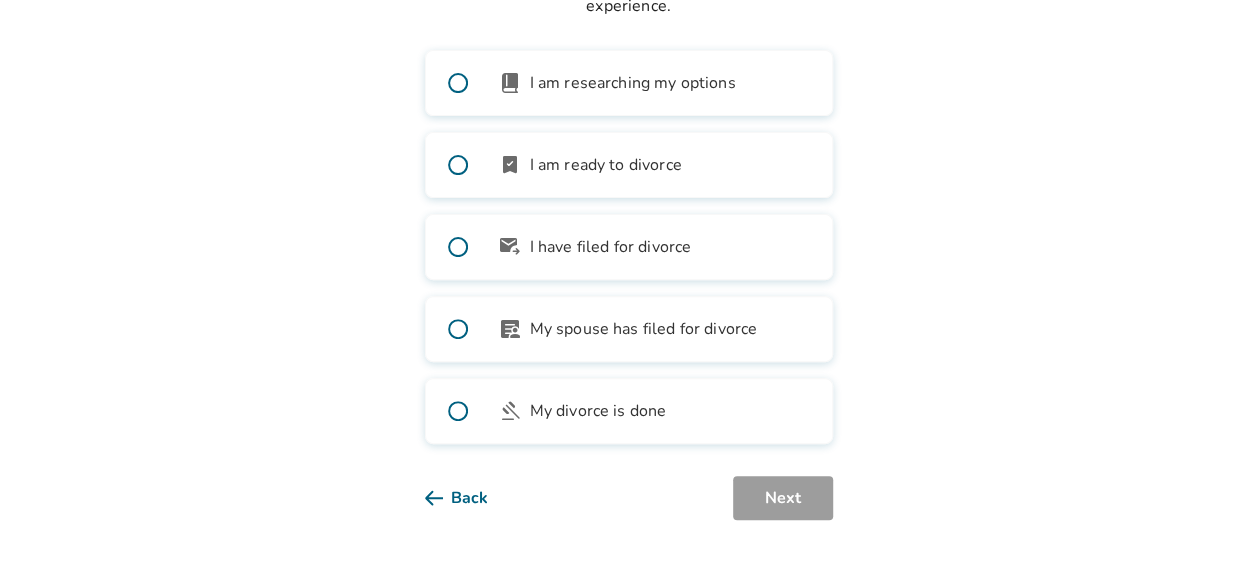 click on "Back" at bounding box center [472, 498] 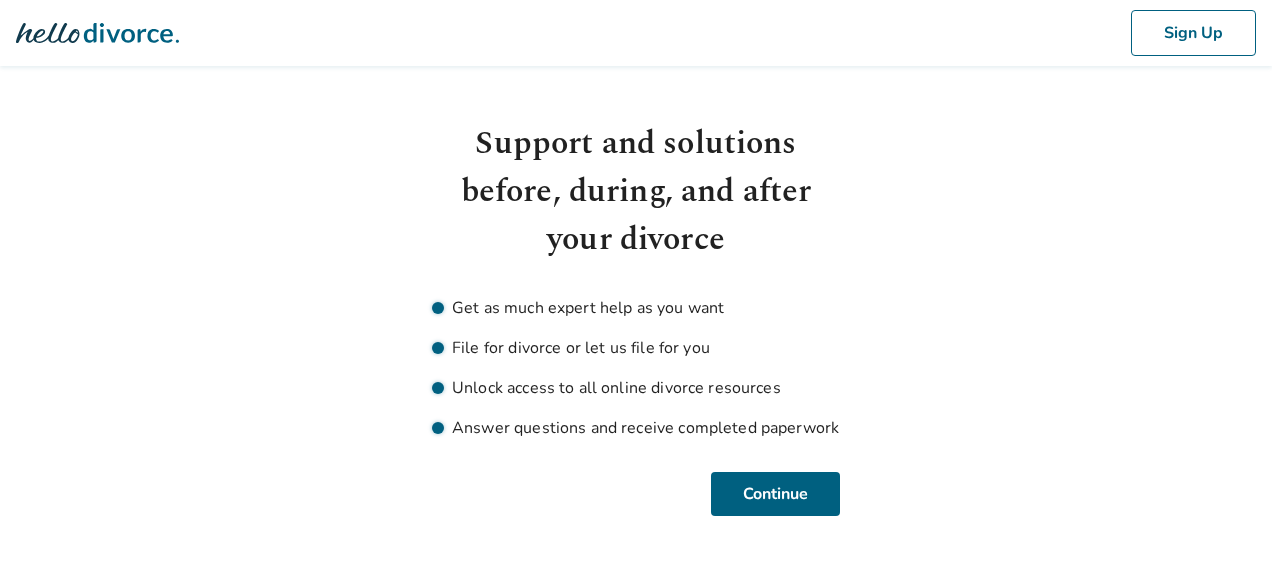 click 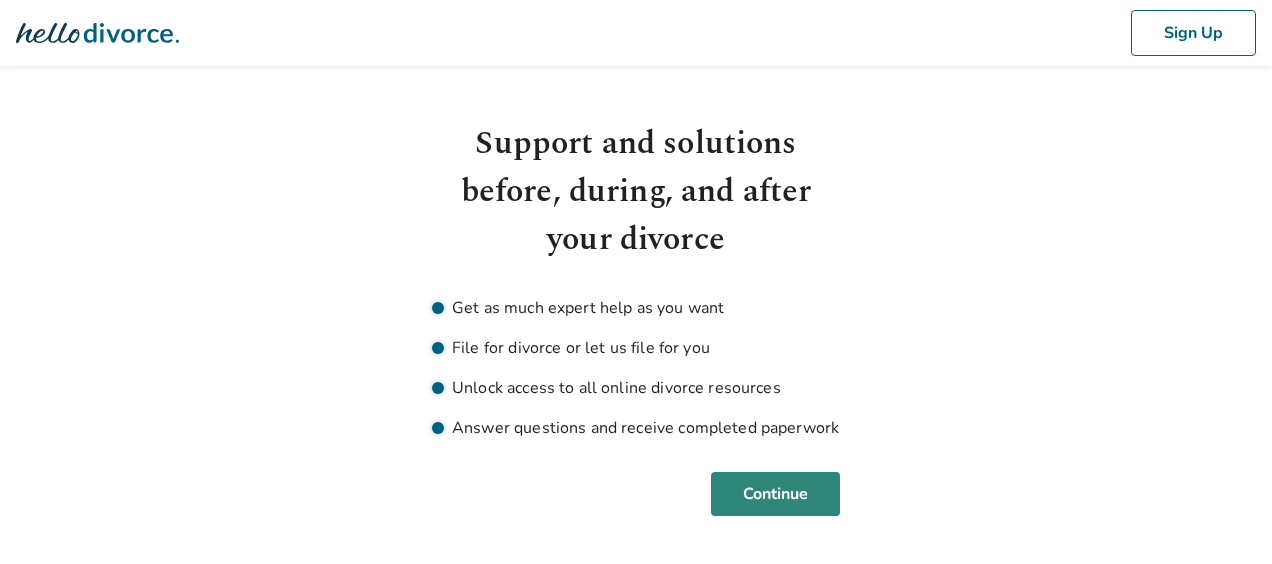 click on "Continue" at bounding box center (775, 494) 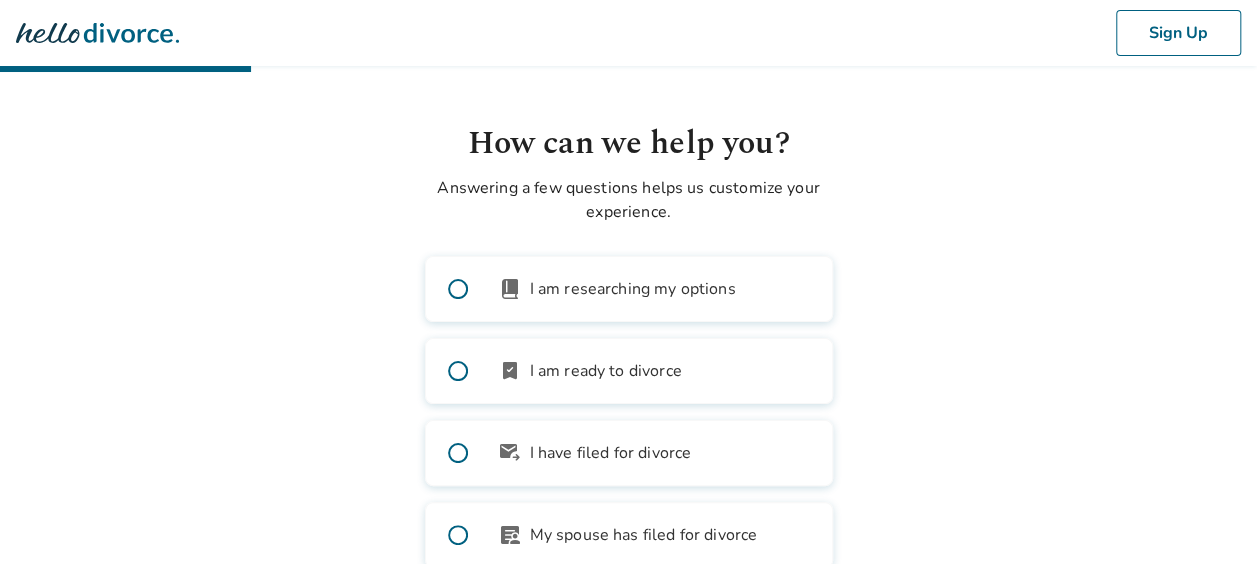 click at bounding box center (458, 453) 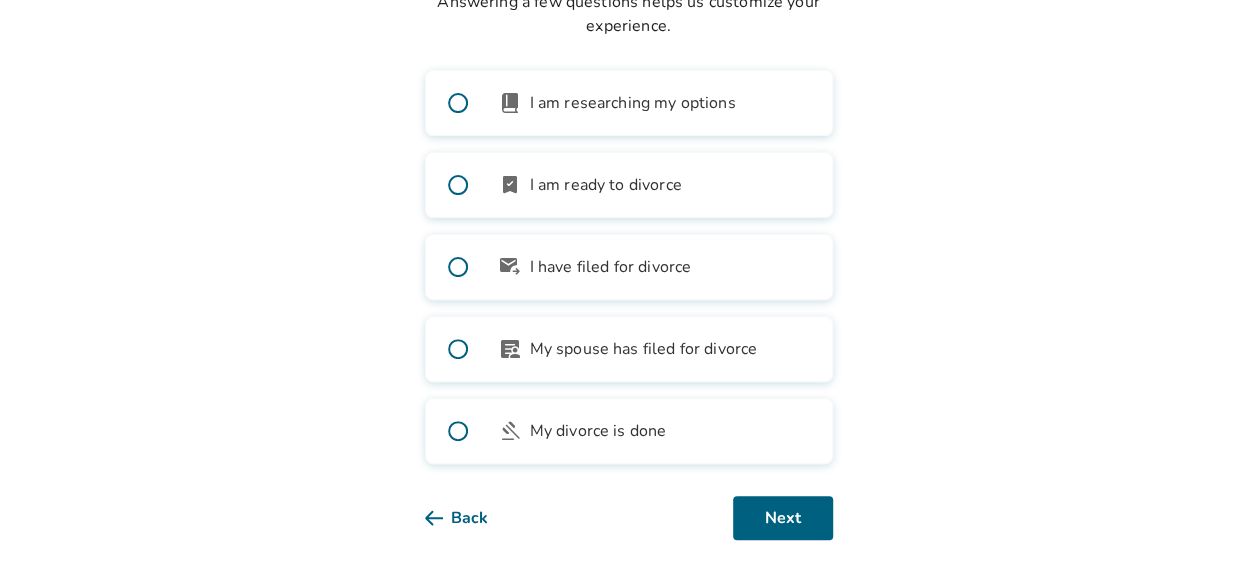 scroll, scrollTop: 206, scrollLeft: 0, axis: vertical 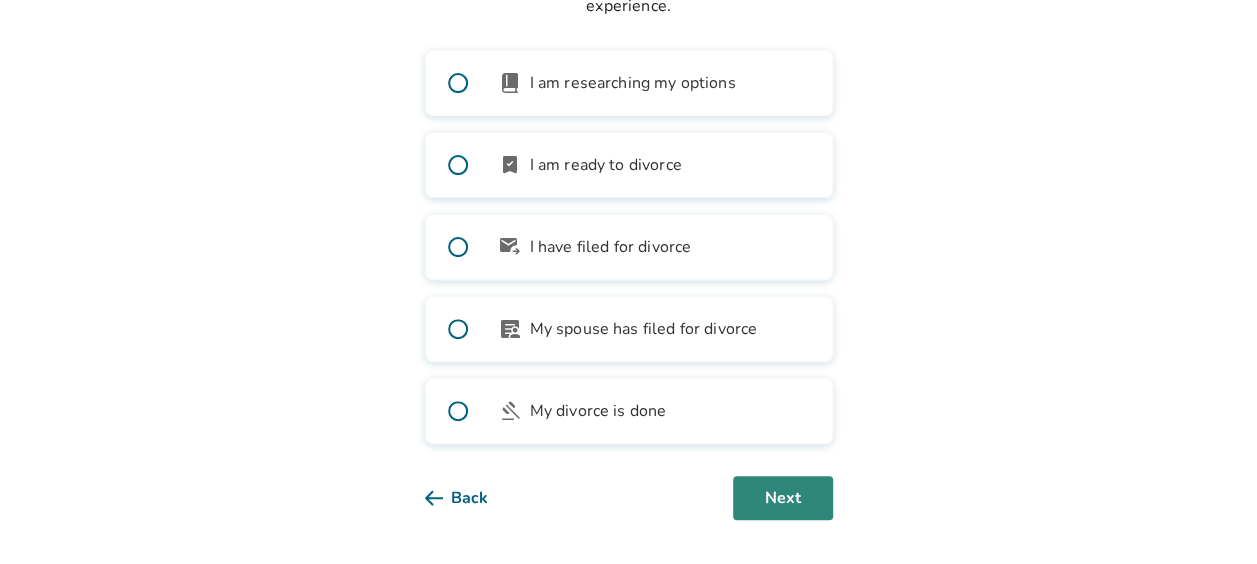 click on "Next" at bounding box center [783, 498] 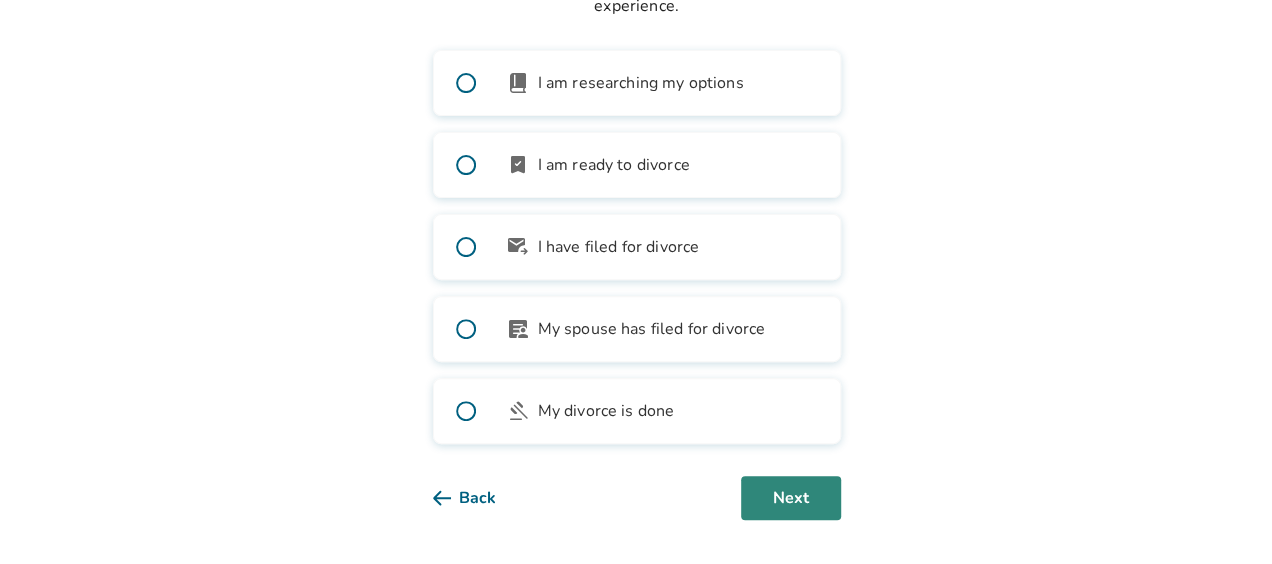 scroll, scrollTop: 0, scrollLeft: 0, axis: both 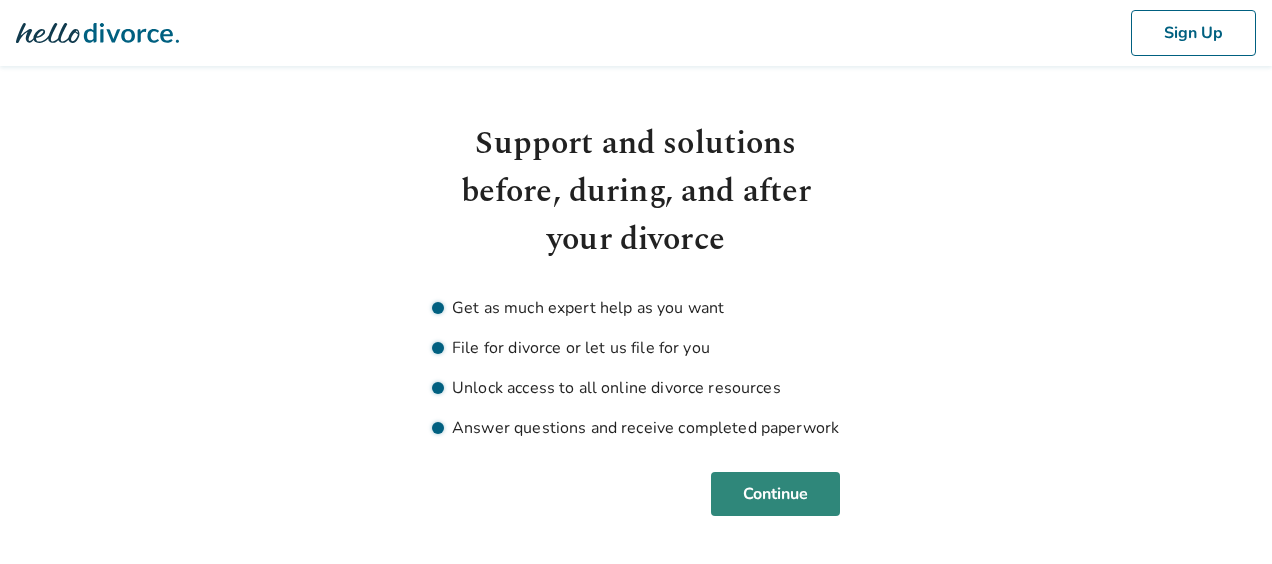 click on "Continue" at bounding box center (775, 494) 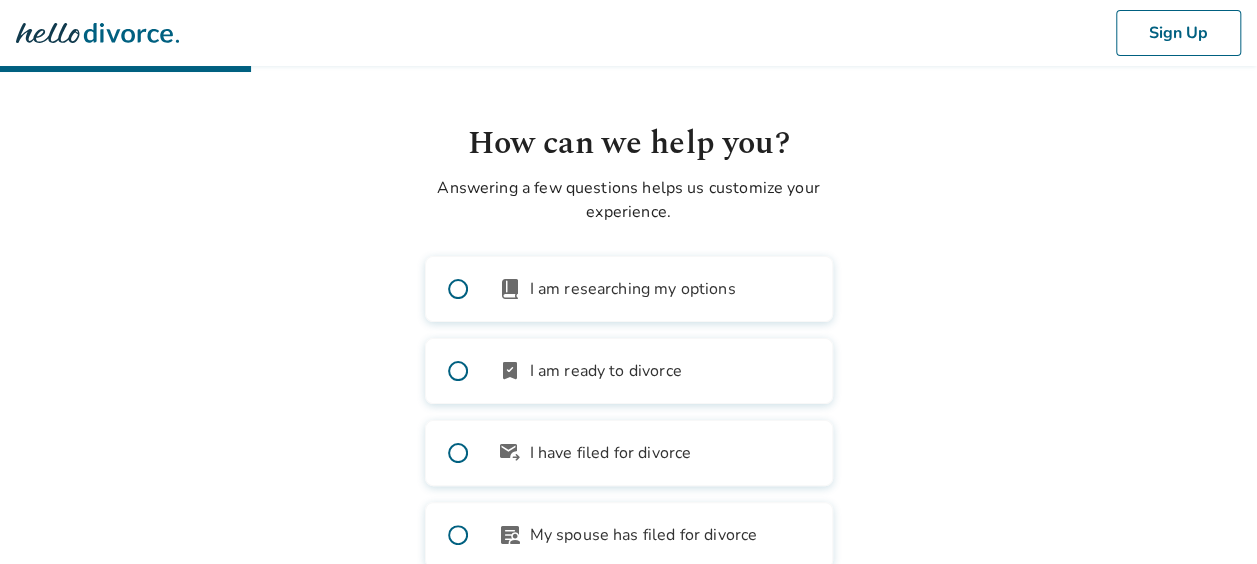 click at bounding box center [458, 453] 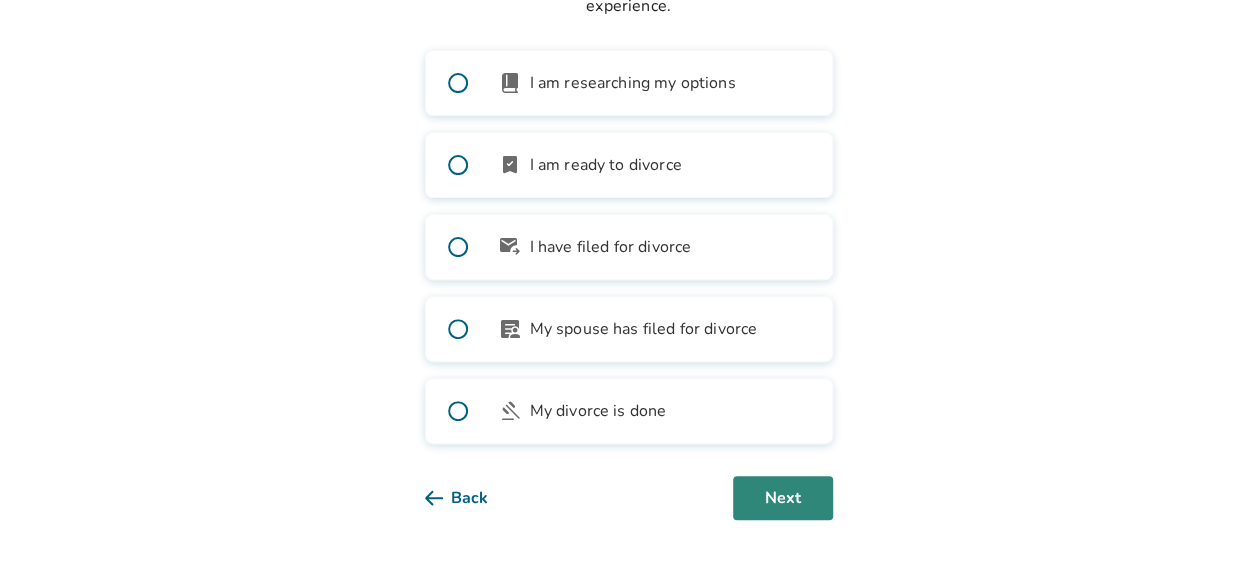 click on "Next" at bounding box center [783, 498] 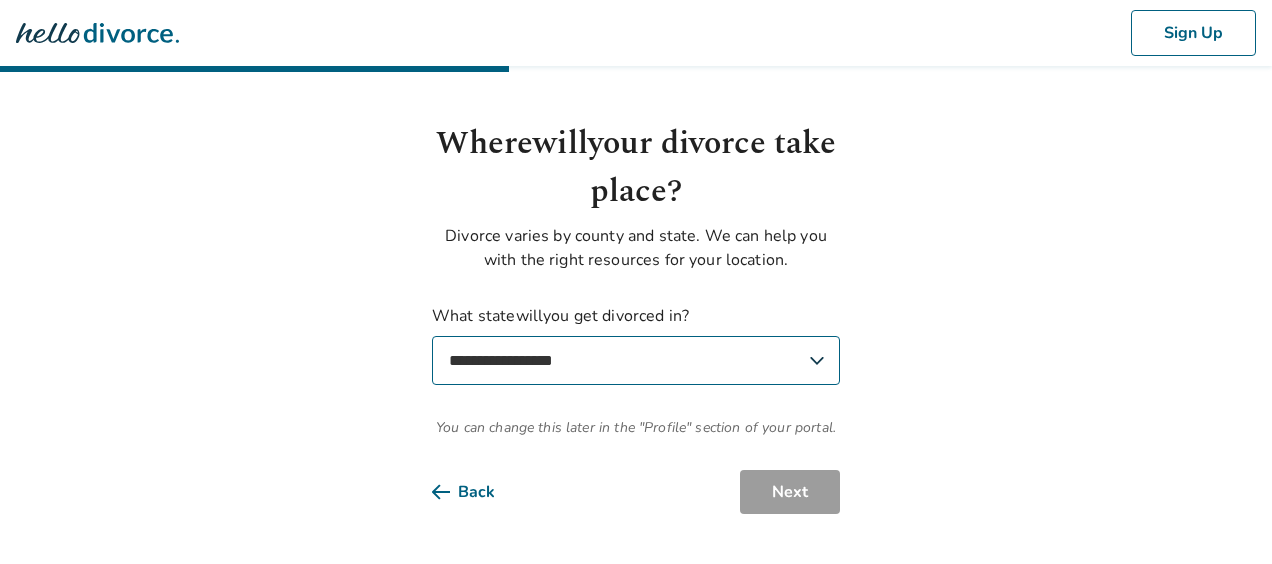 click on "**********" at bounding box center [636, 360] 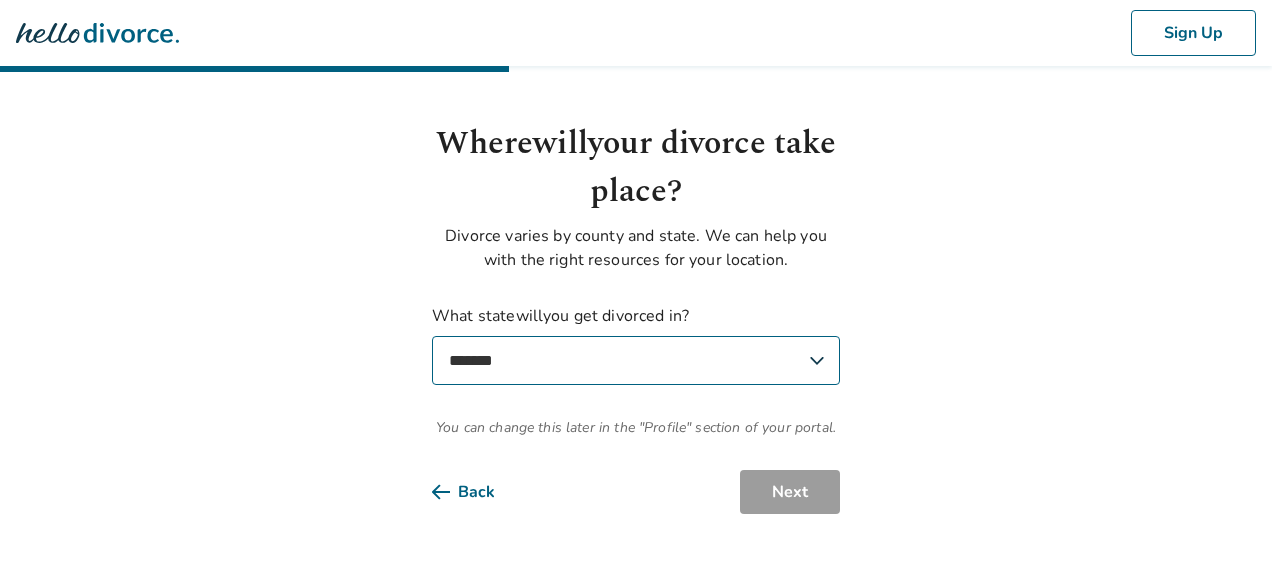 click on "**********" at bounding box center (636, 360) 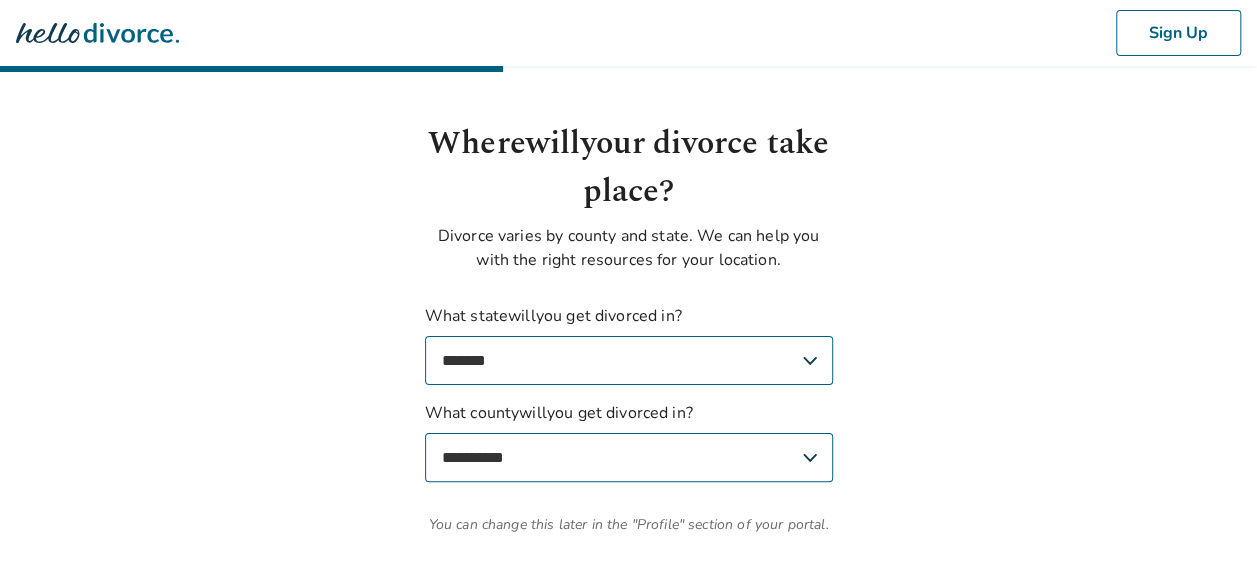 click on "**********" at bounding box center [629, 457] 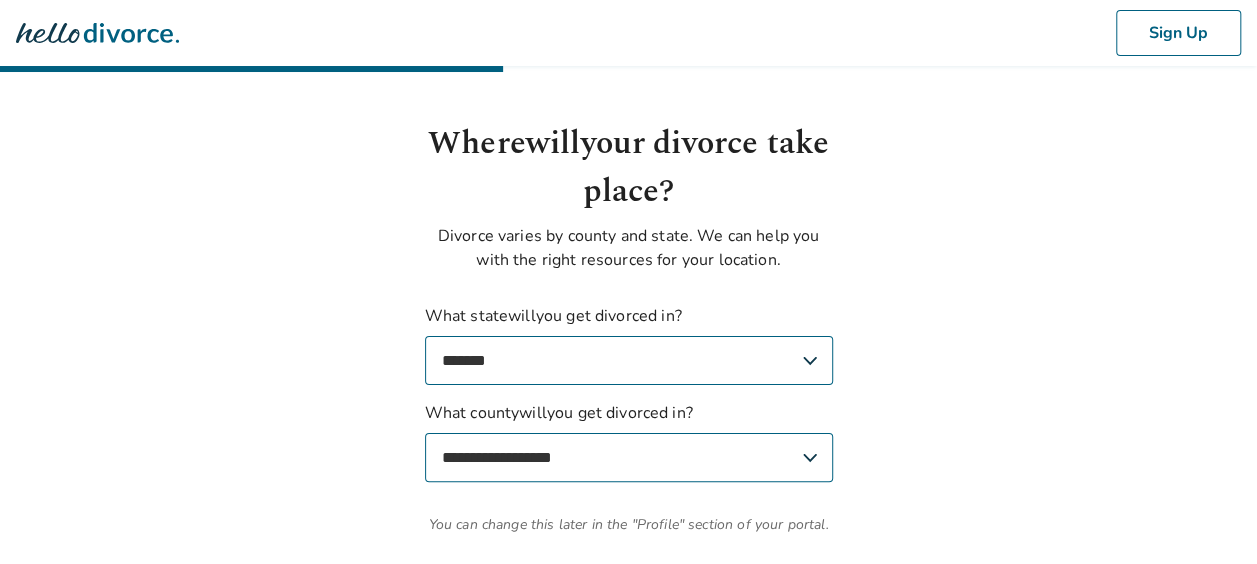 select on "*****" 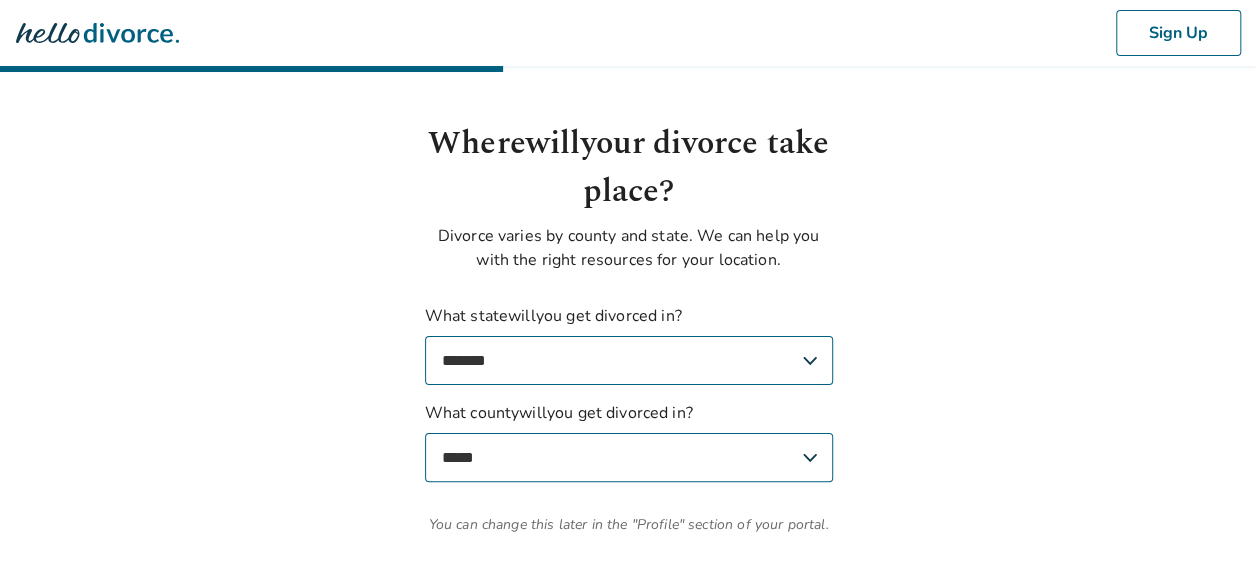 click on "**********" at bounding box center (629, 457) 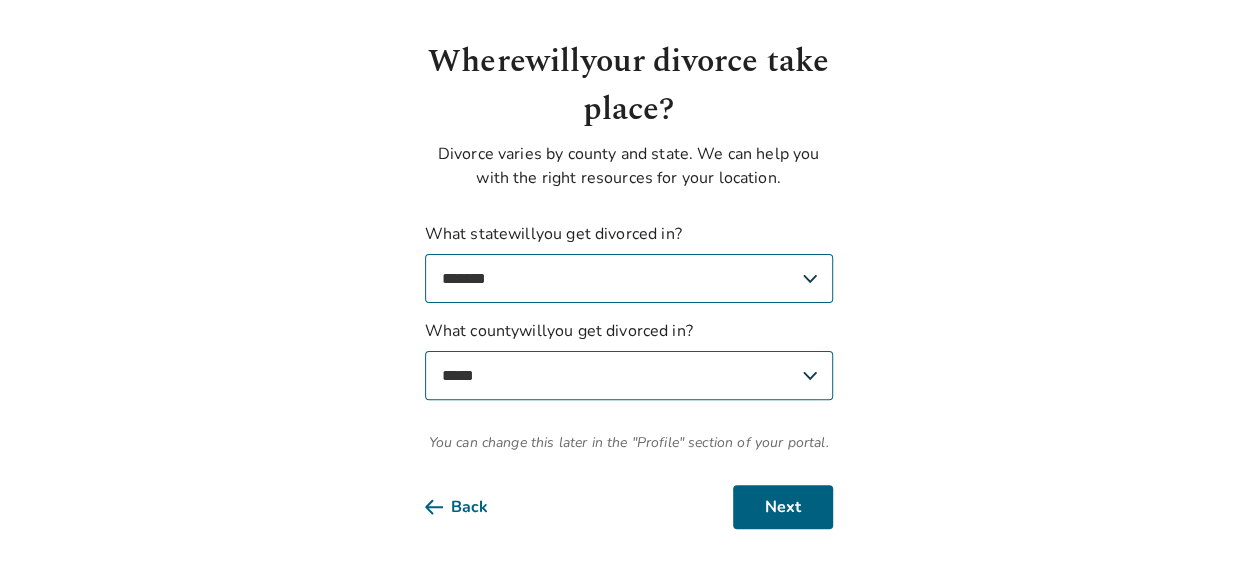 scroll, scrollTop: 93, scrollLeft: 0, axis: vertical 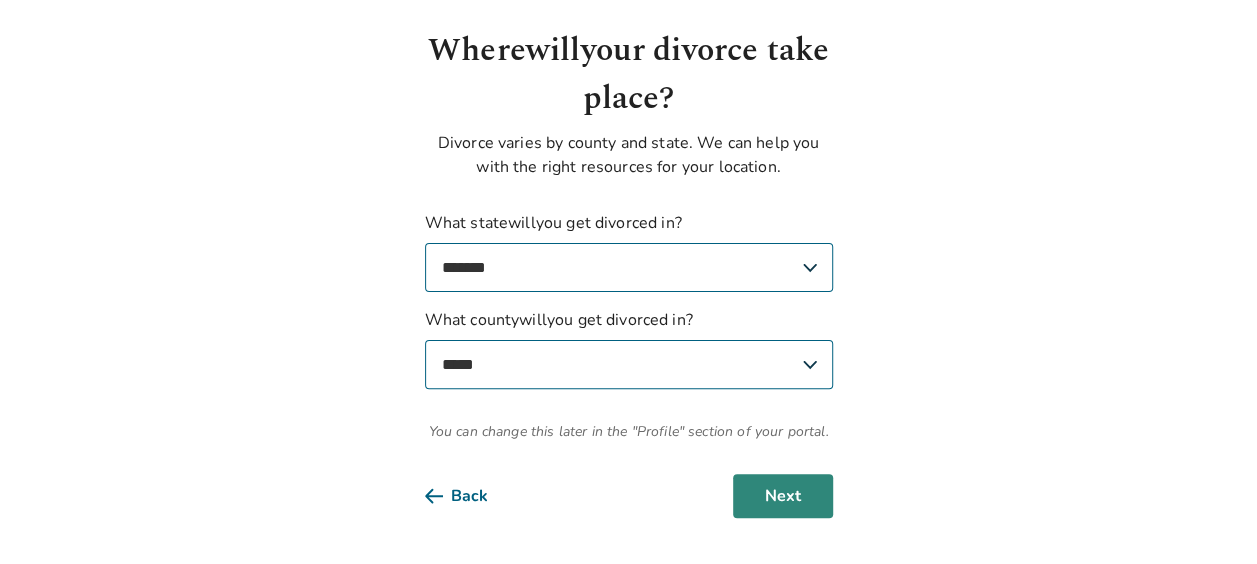 click on "Next" at bounding box center (783, 496) 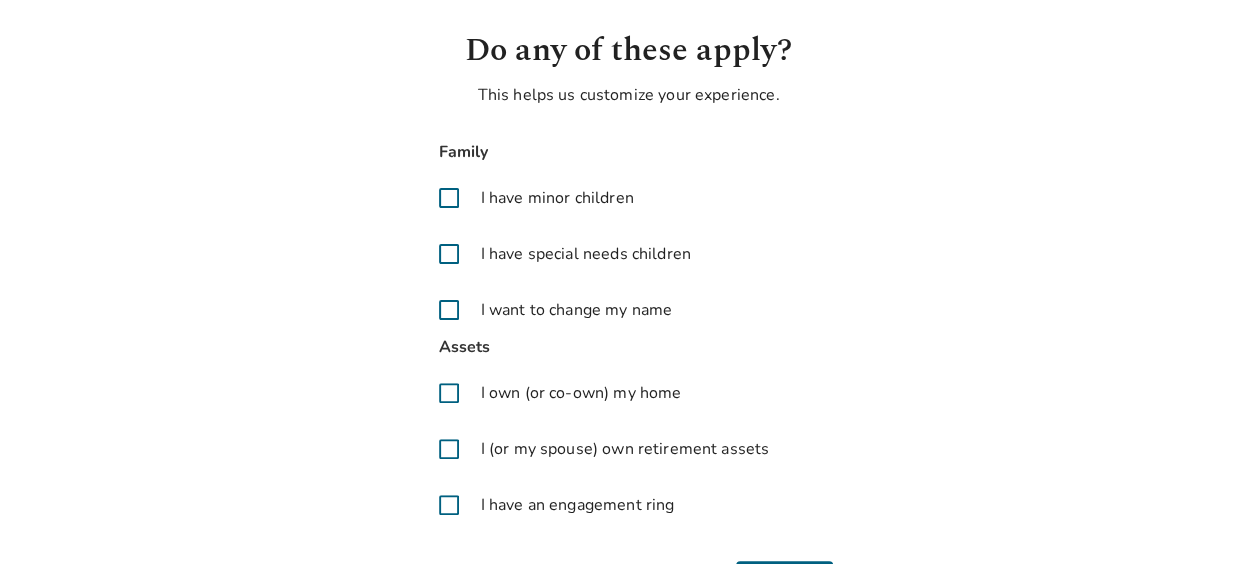 click at bounding box center (449, 198) 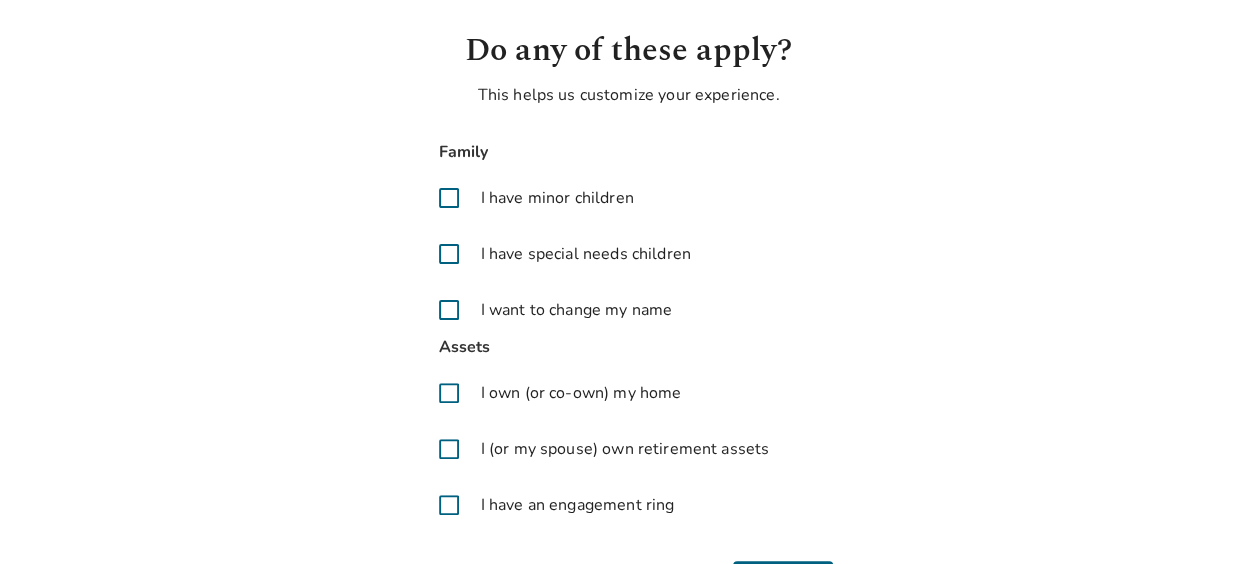 click at bounding box center (449, 449) 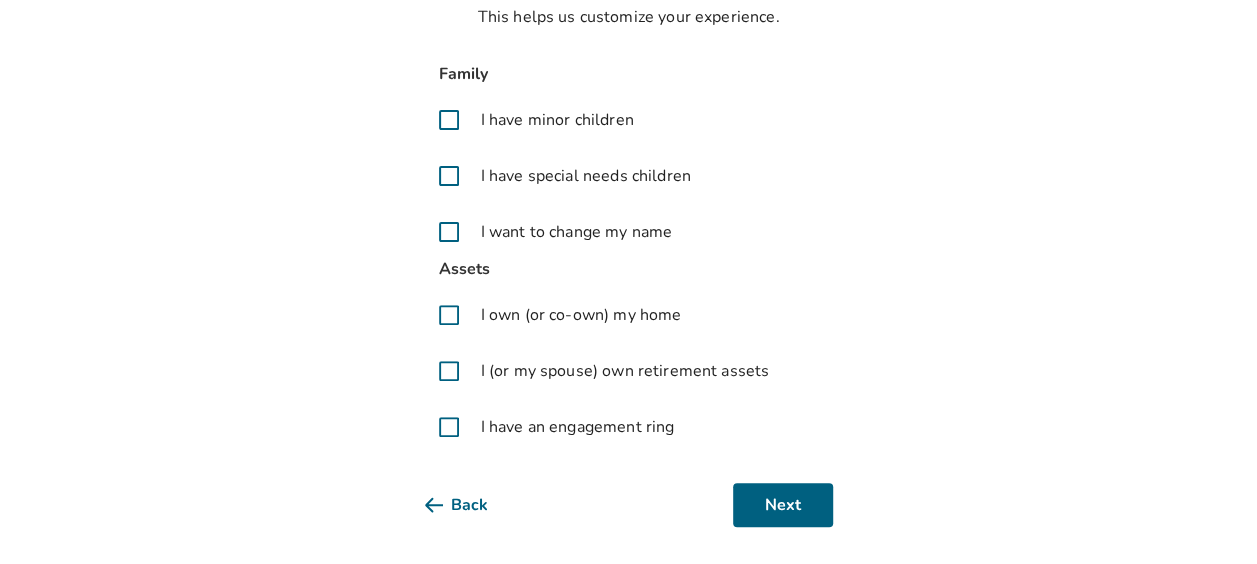 scroll, scrollTop: 182, scrollLeft: 0, axis: vertical 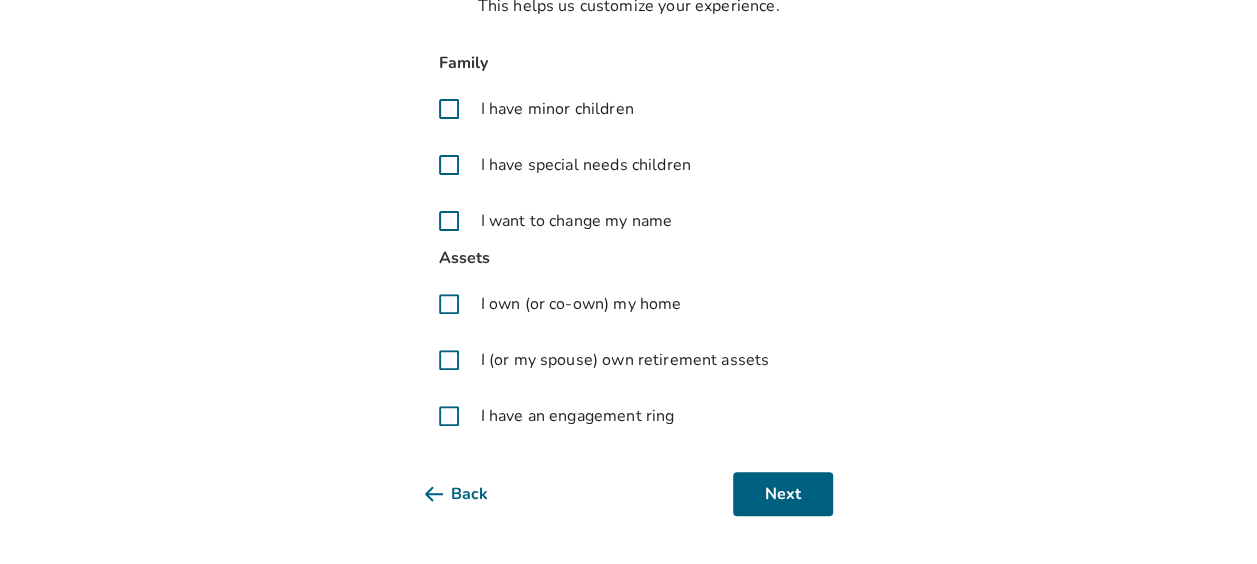click at bounding box center [449, 221] 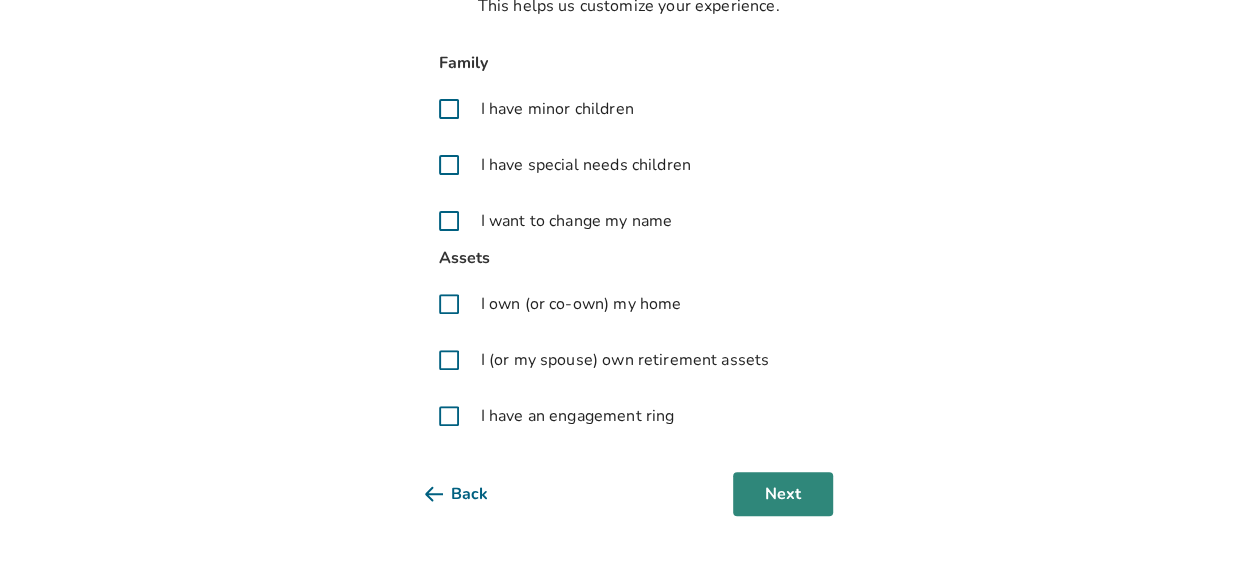 click on "Next" at bounding box center [783, 494] 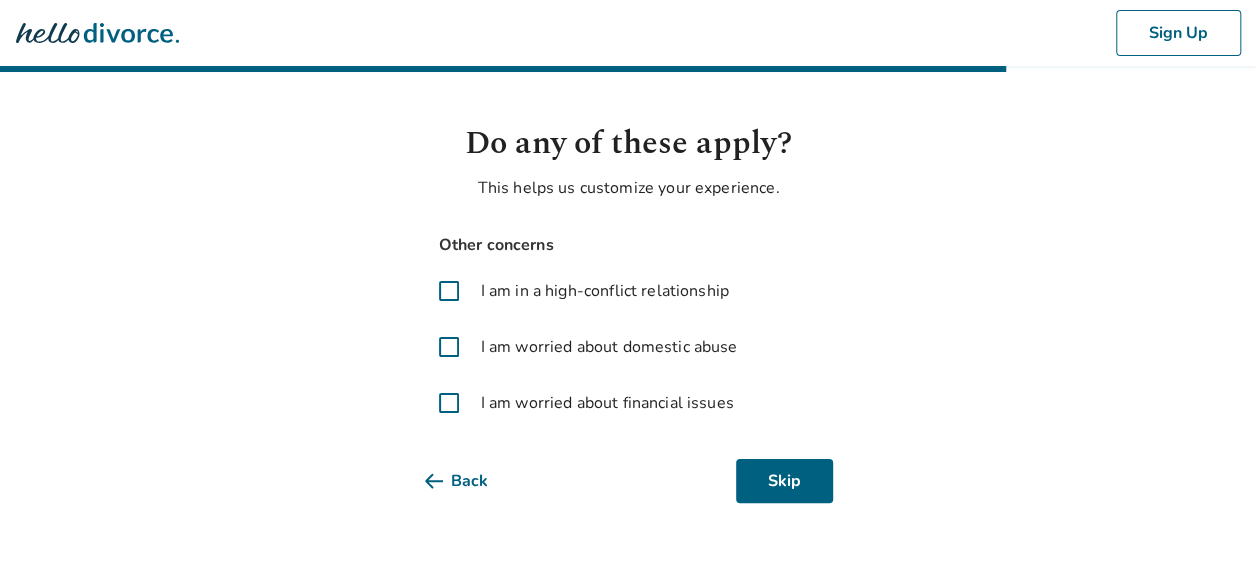 scroll, scrollTop: 0, scrollLeft: 0, axis: both 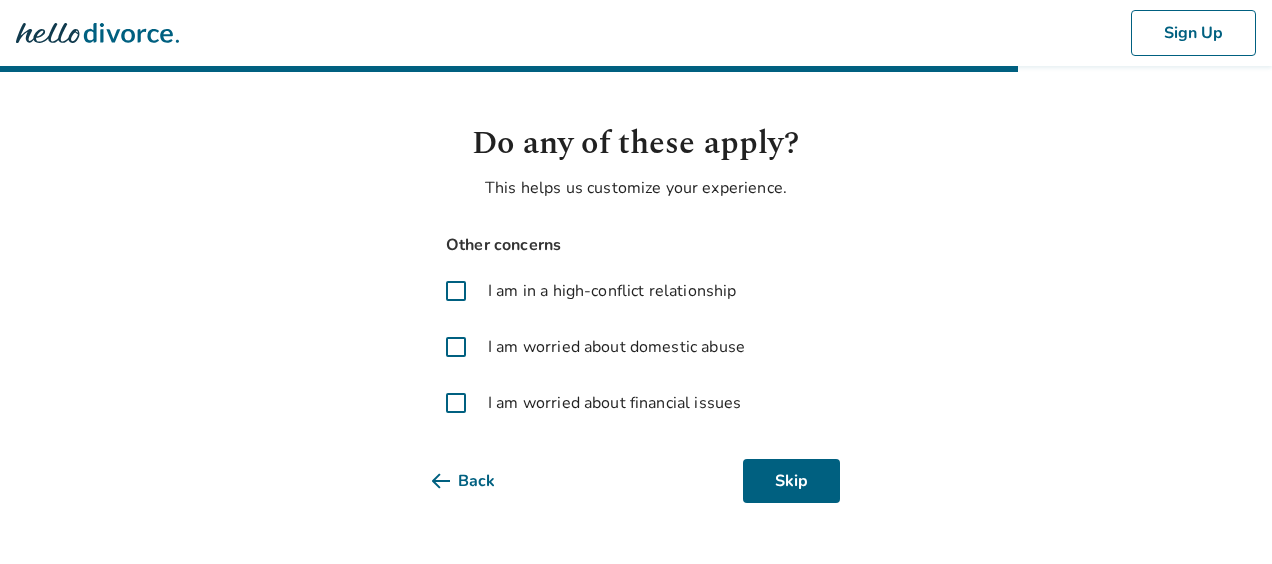 click at bounding box center (456, 403) 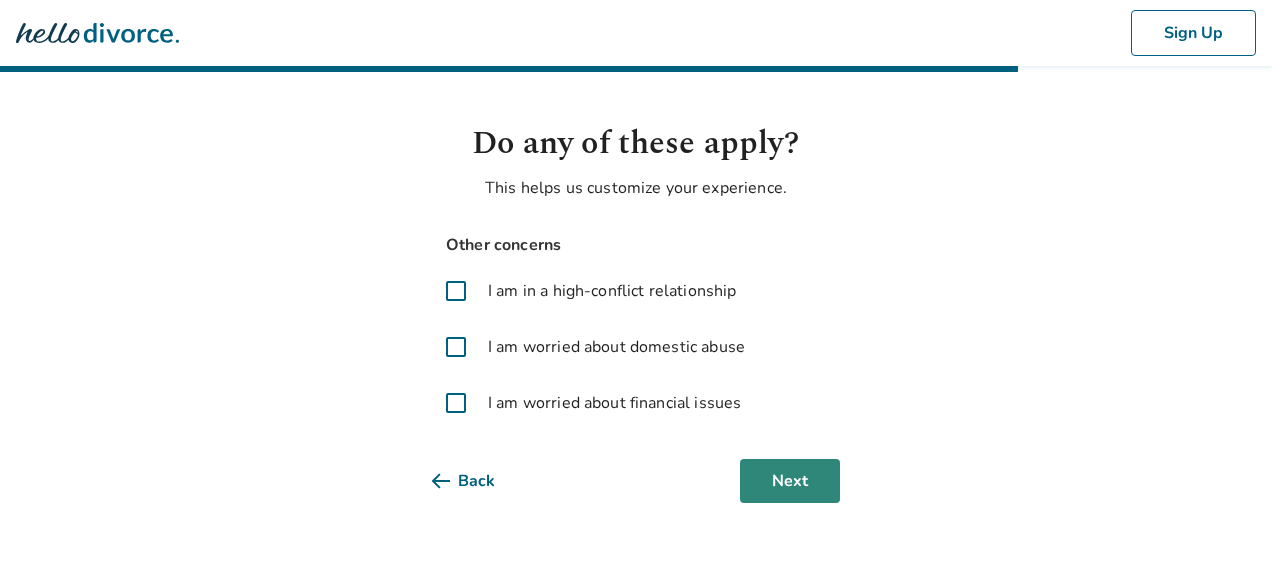 click on "Next" at bounding box center [790, 481] 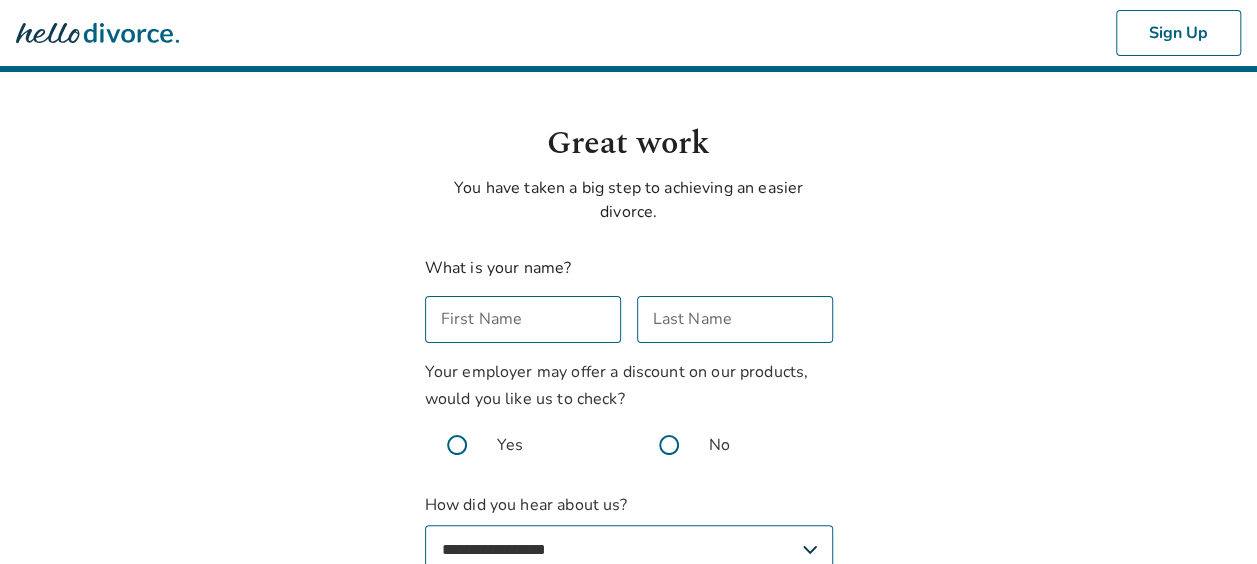 click on "First Name" at bounding box center [523, 319] 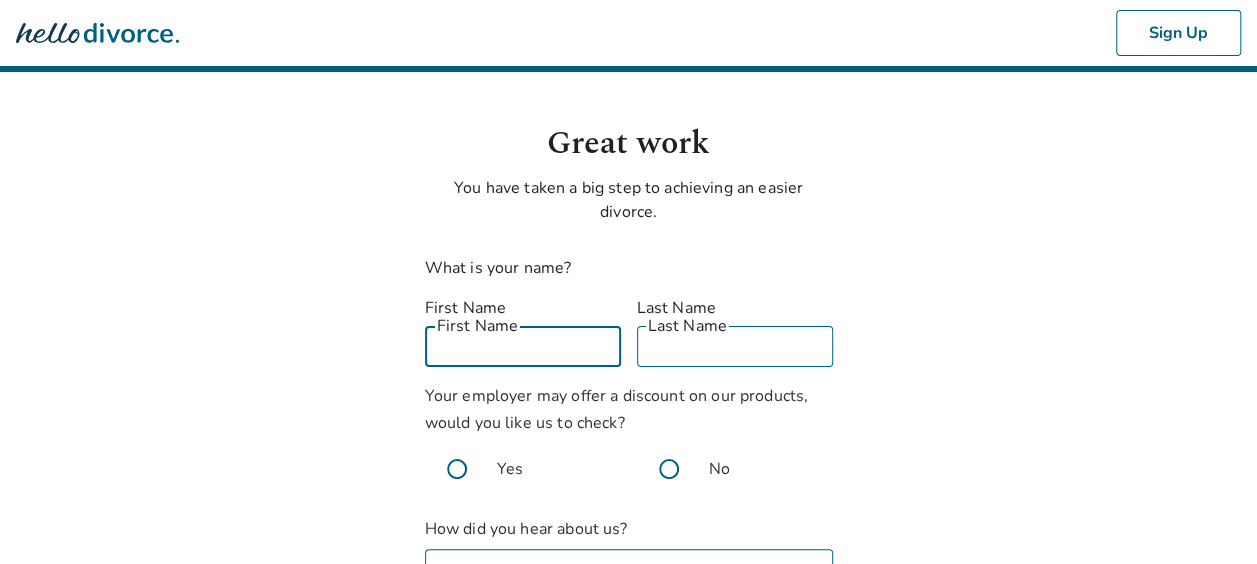 type on "*****" 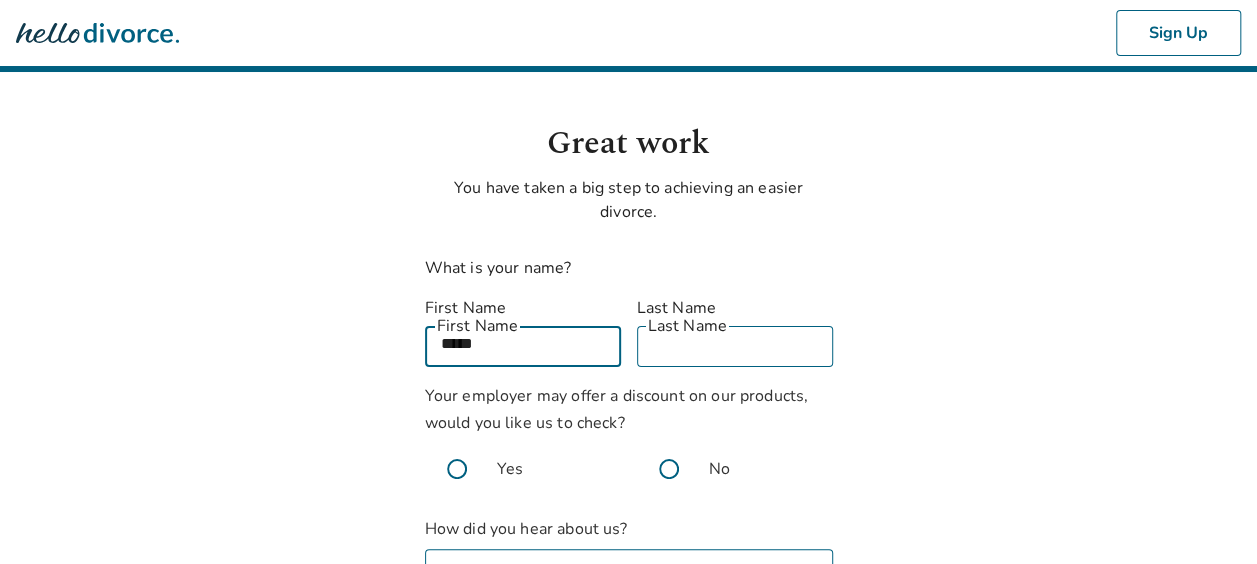 type on "****" 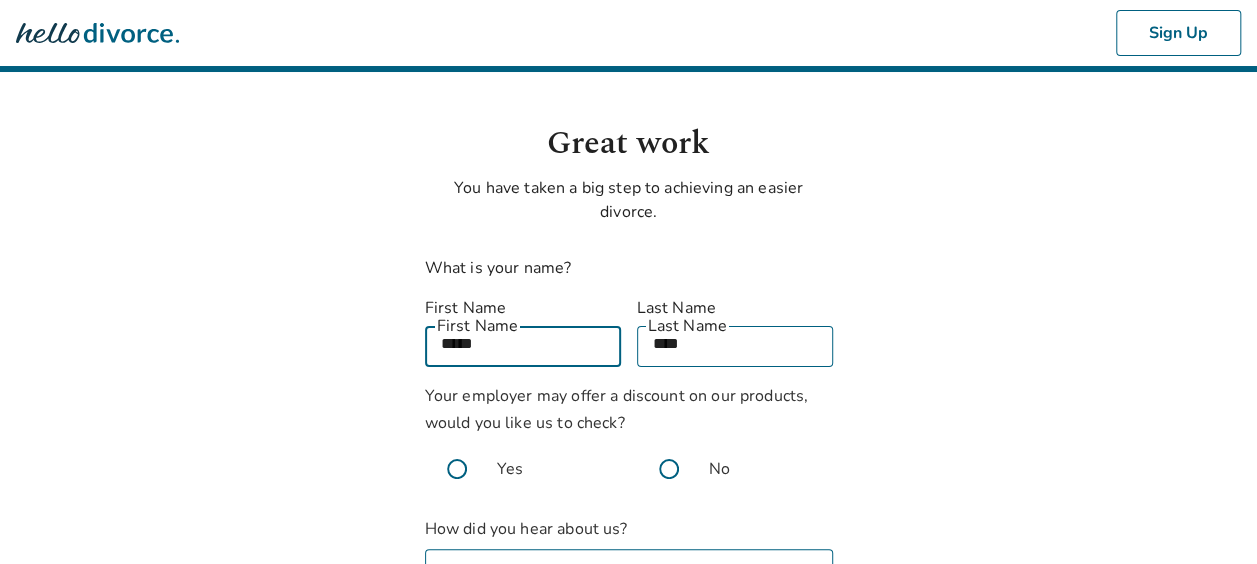 click at bounding box center (669, 469) 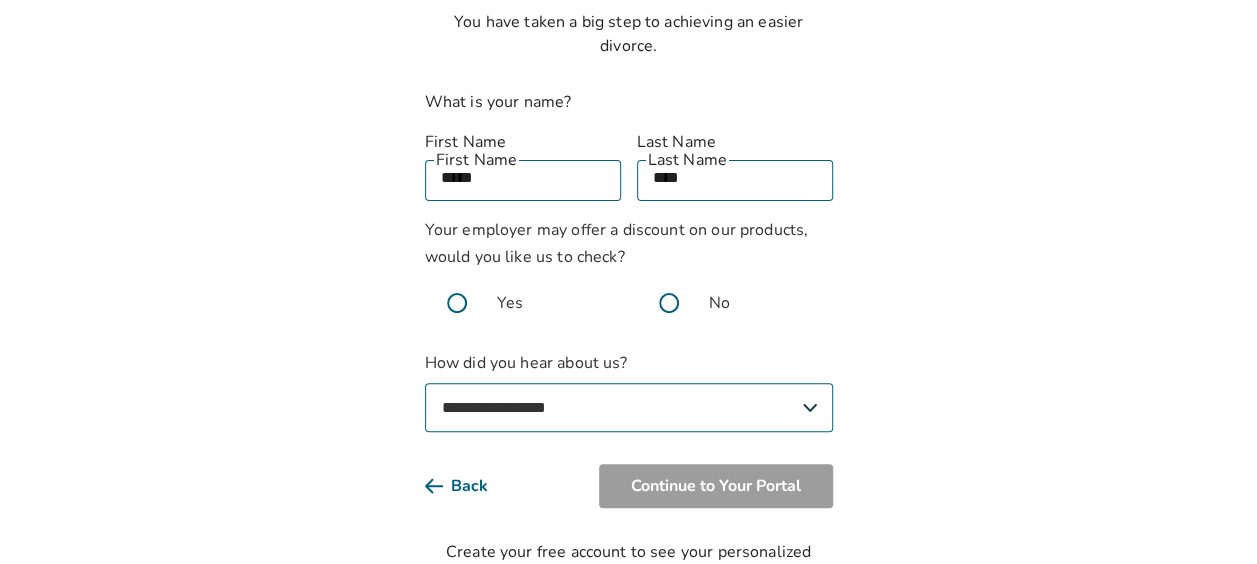 scroll, scrollTop: 204, scrollLeft: 0, axis: vertical 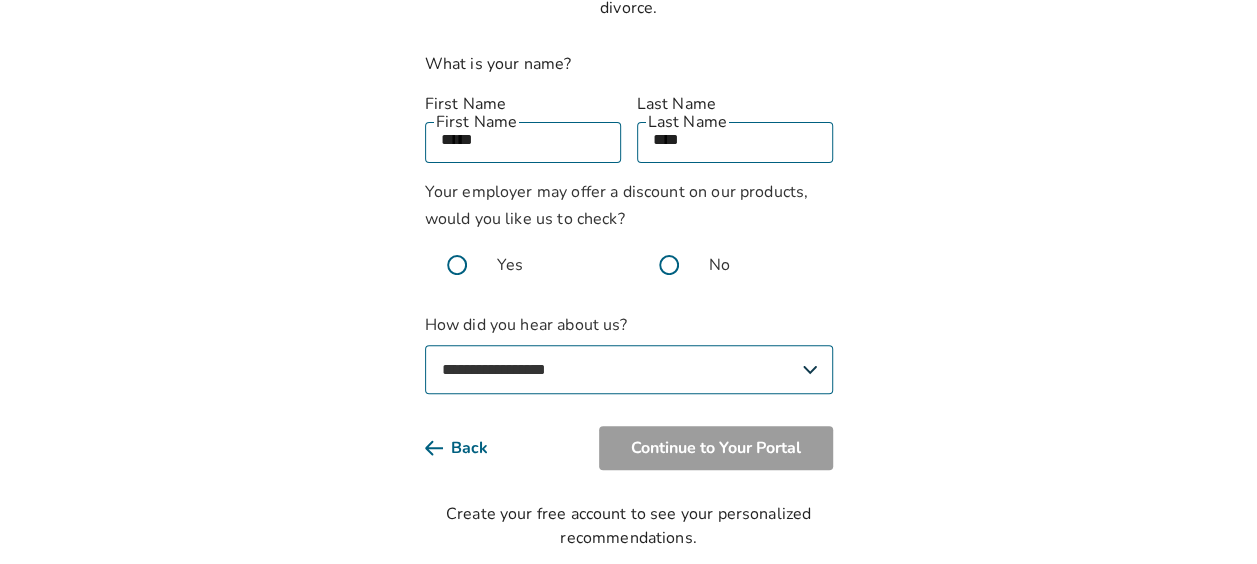 click on "**********" at bounding box center [629, 369] 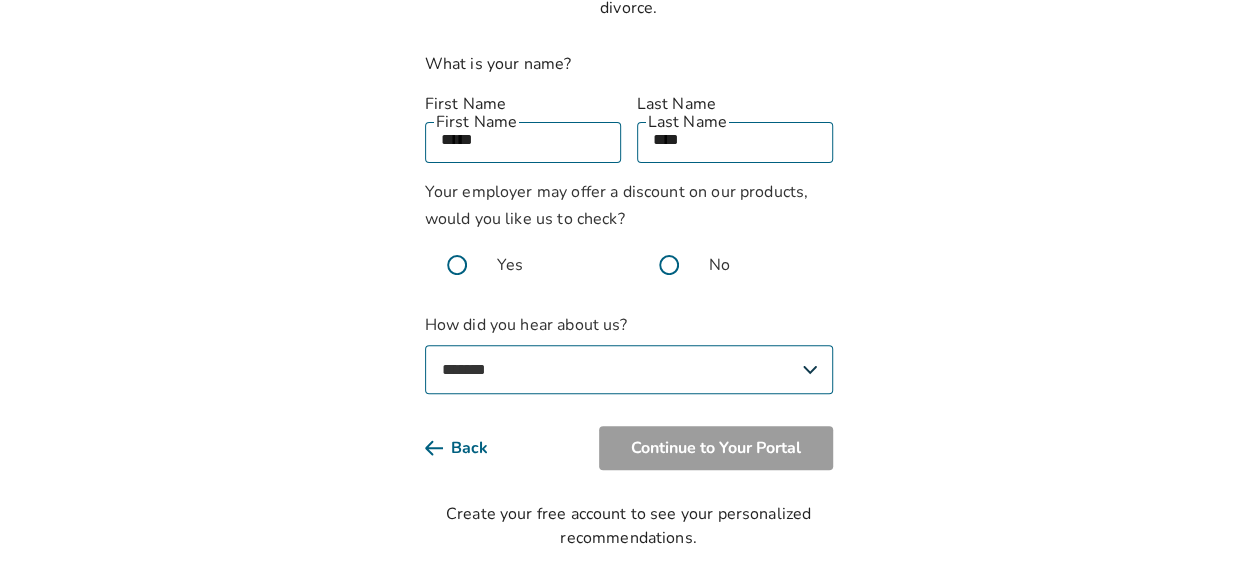 click on "**********" at bounding box center [629, 369] 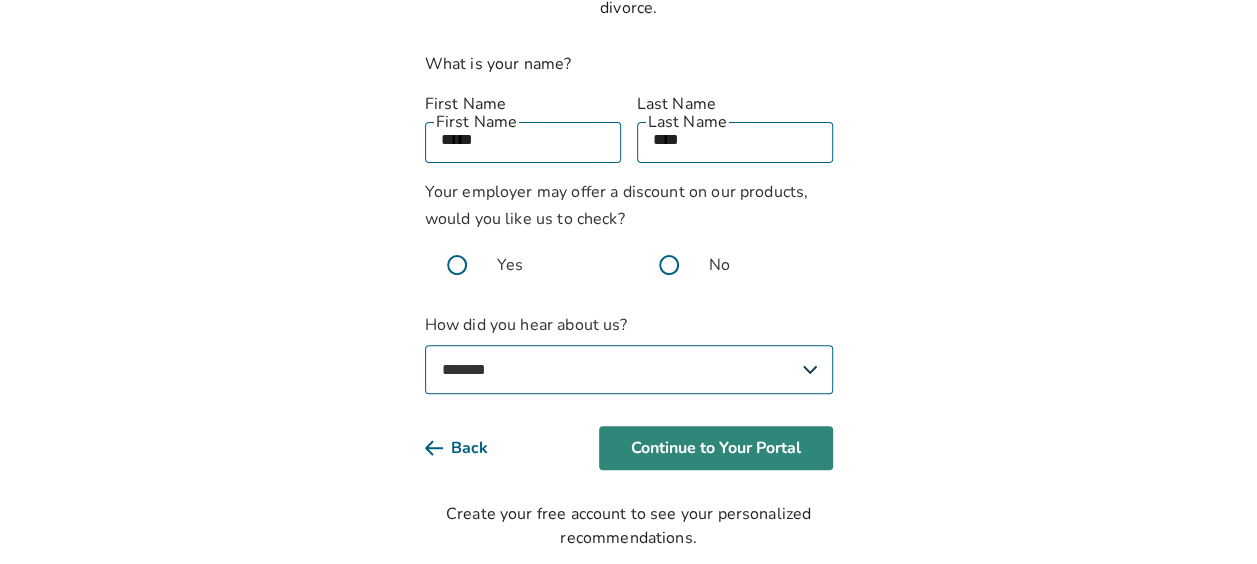 click on "Continue to Your Portal" at bounding box center (716, 448) 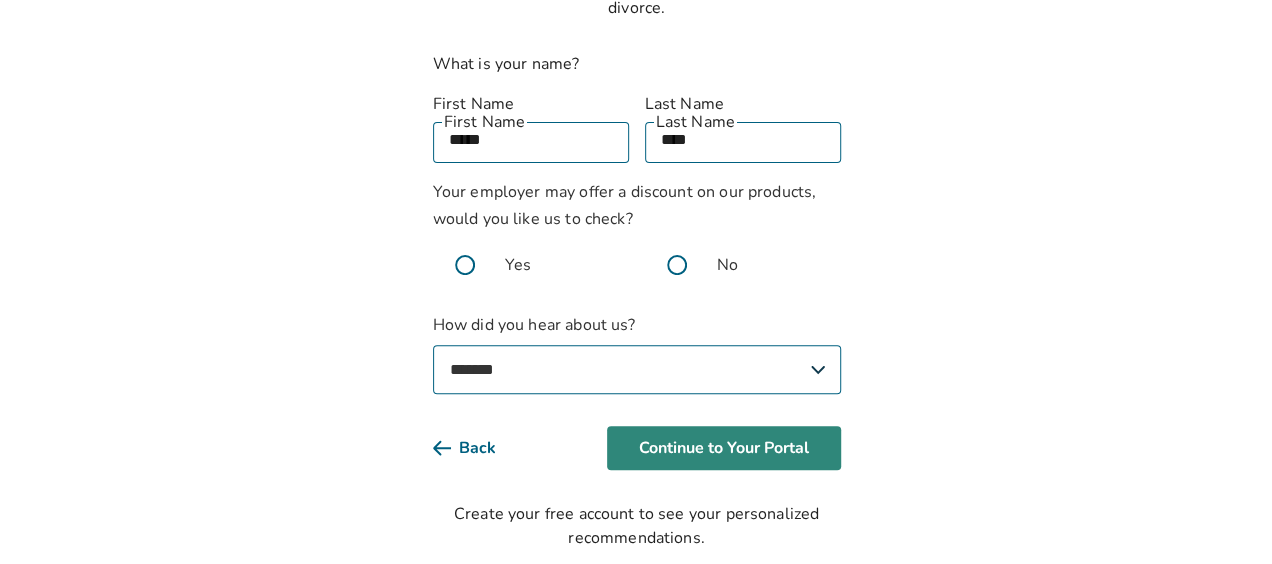 scroll, scrollTop: 0, scrollLeft: 0, axis: both 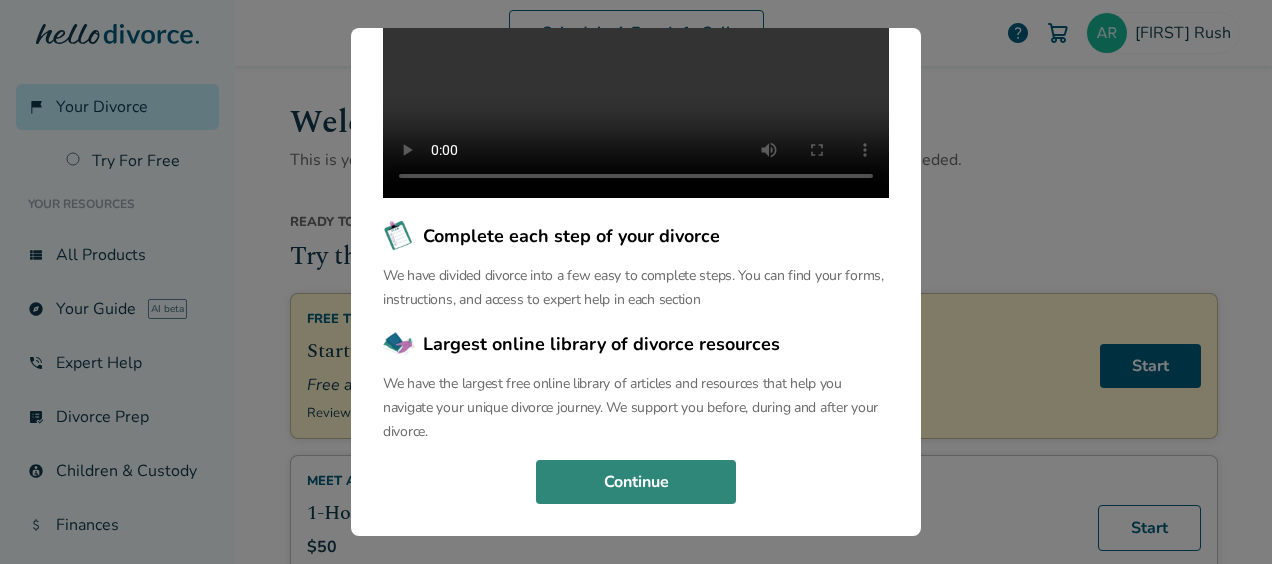 click on "Continue" at bounding box center [636, 482] 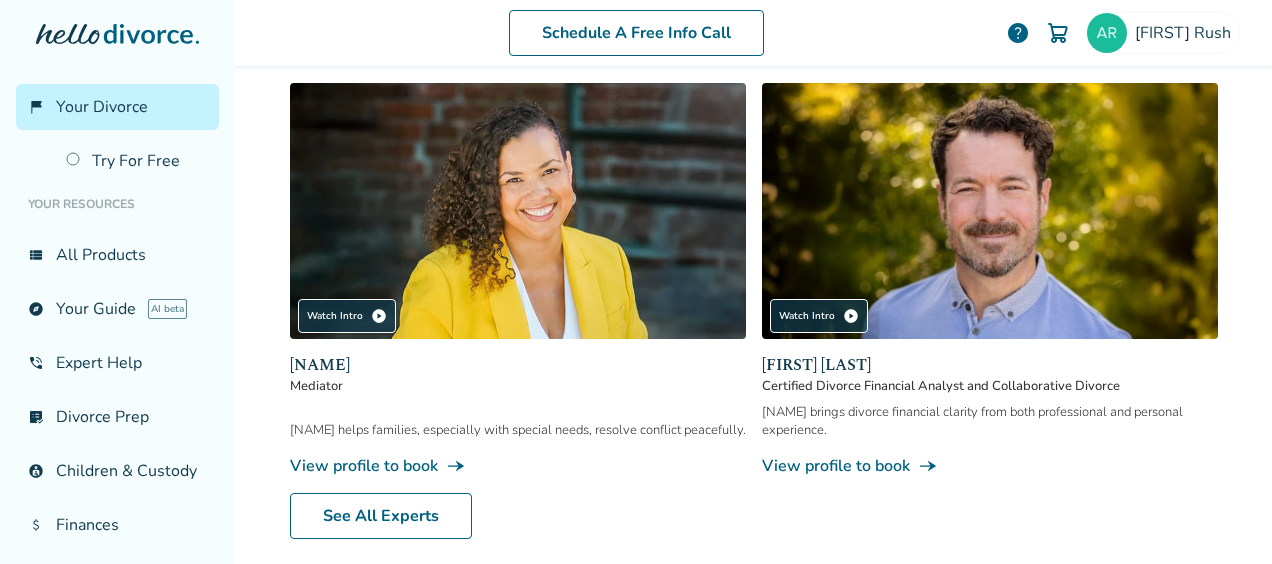 scroll, scrollTop: 1891, scrollLeft: 0, axis: vertical 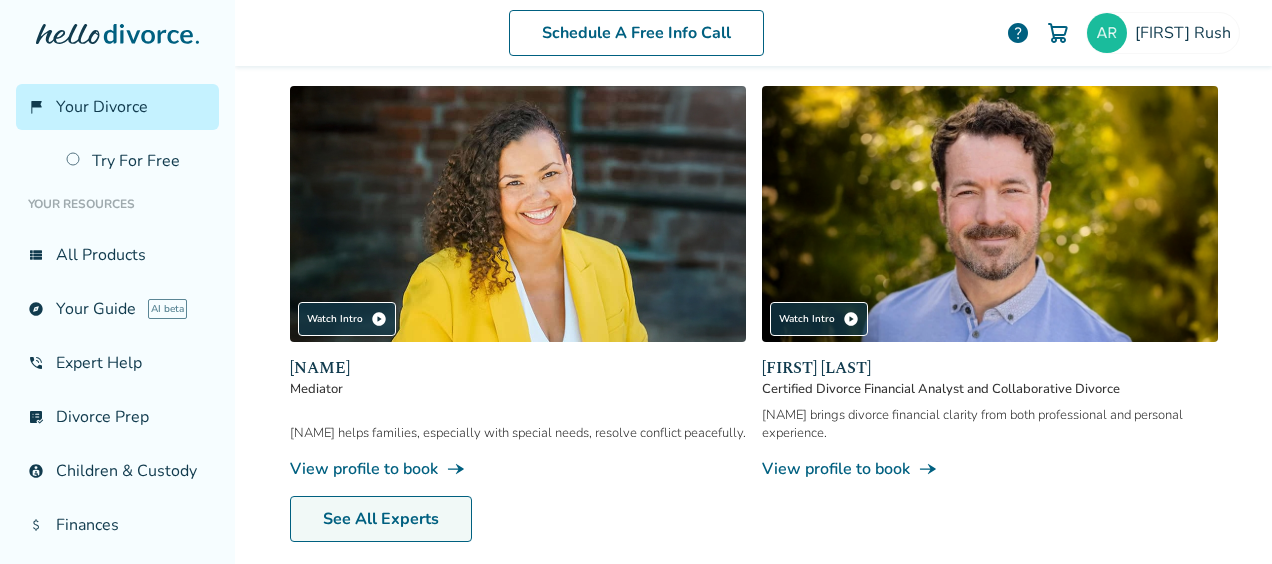 click on "See All Experts" at bounding box center [381, 519] 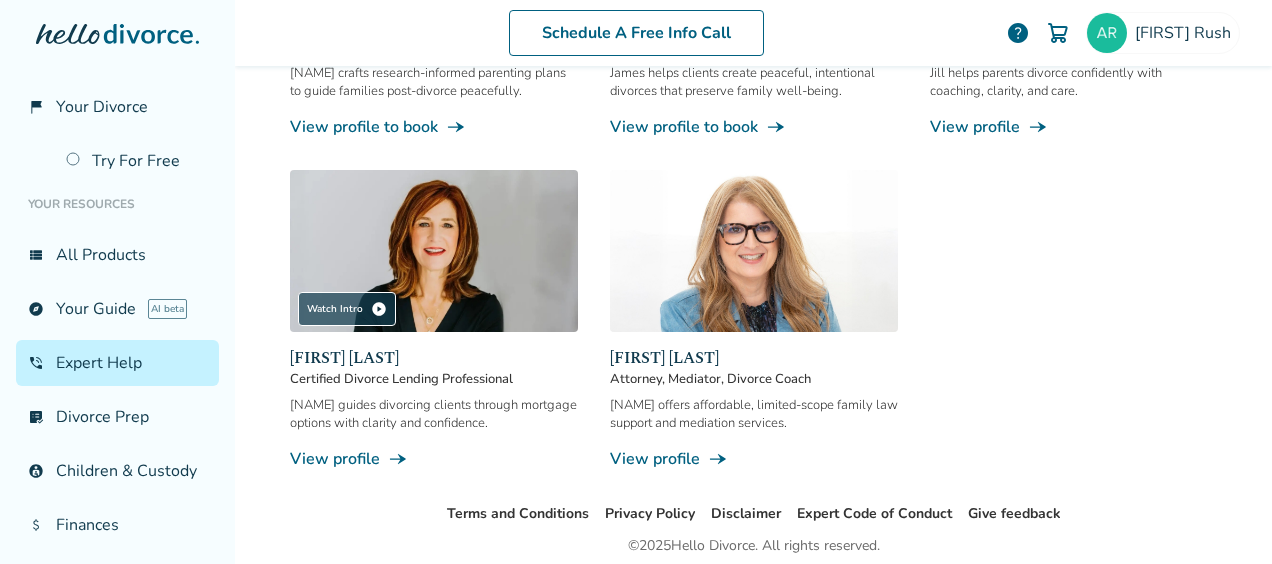 scroll, scrollTop: 98, scrollLeft: 0, axis: vertical 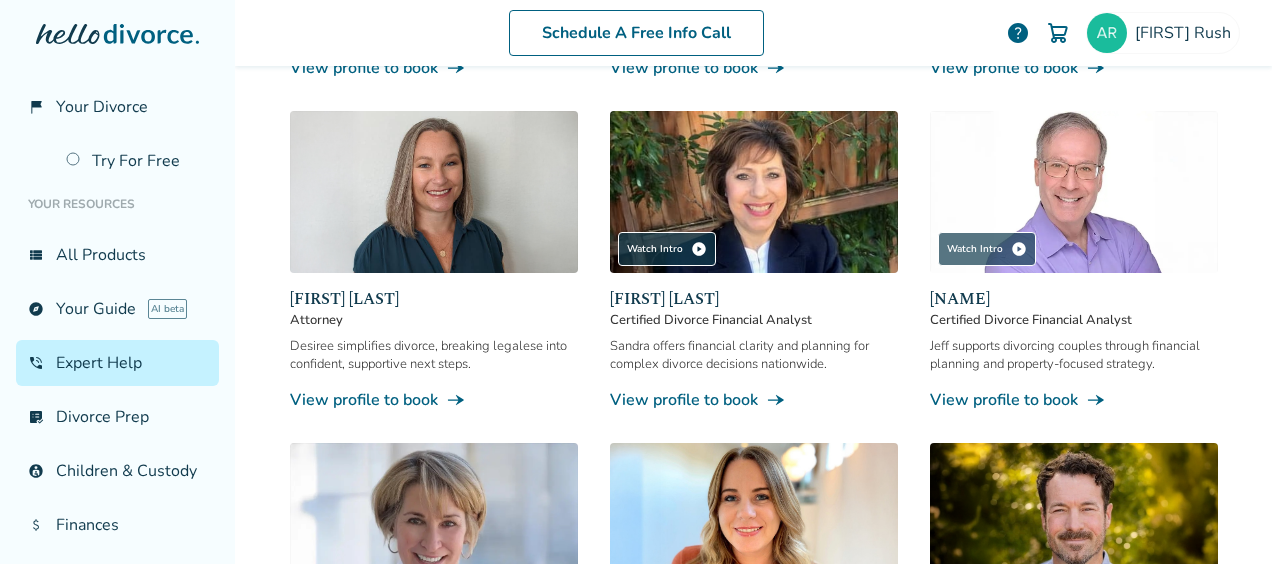 click on "View profile to book line_end_arrow_notch" at bounding box center (754, 400) 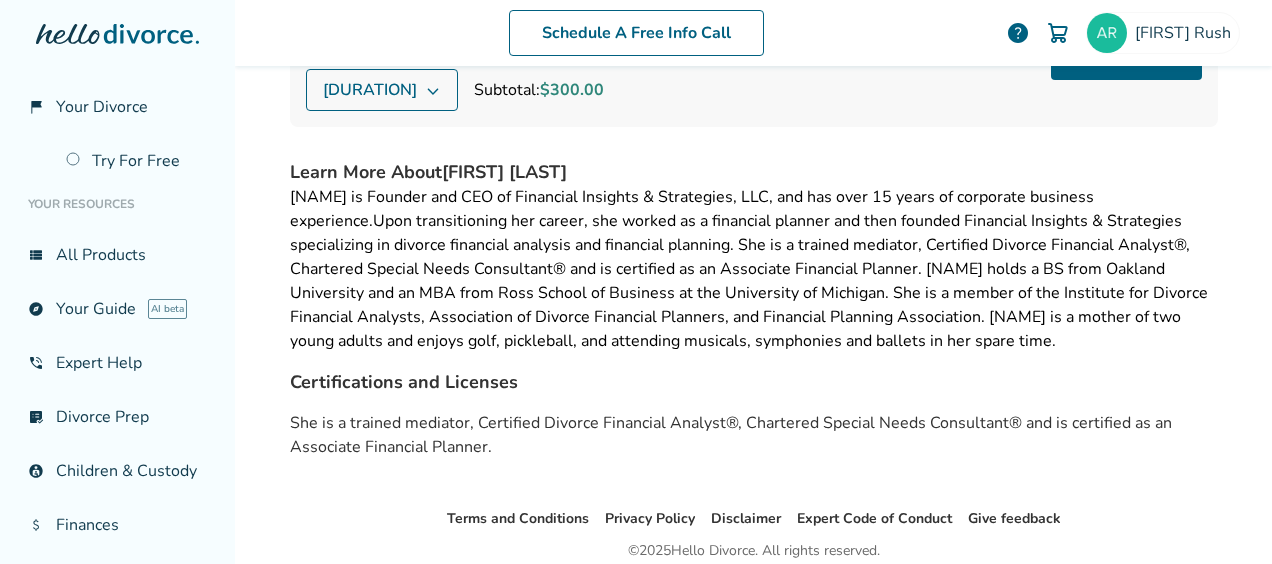scroll, scrollTop: 315, scrollLeft: 0, axis: vertical 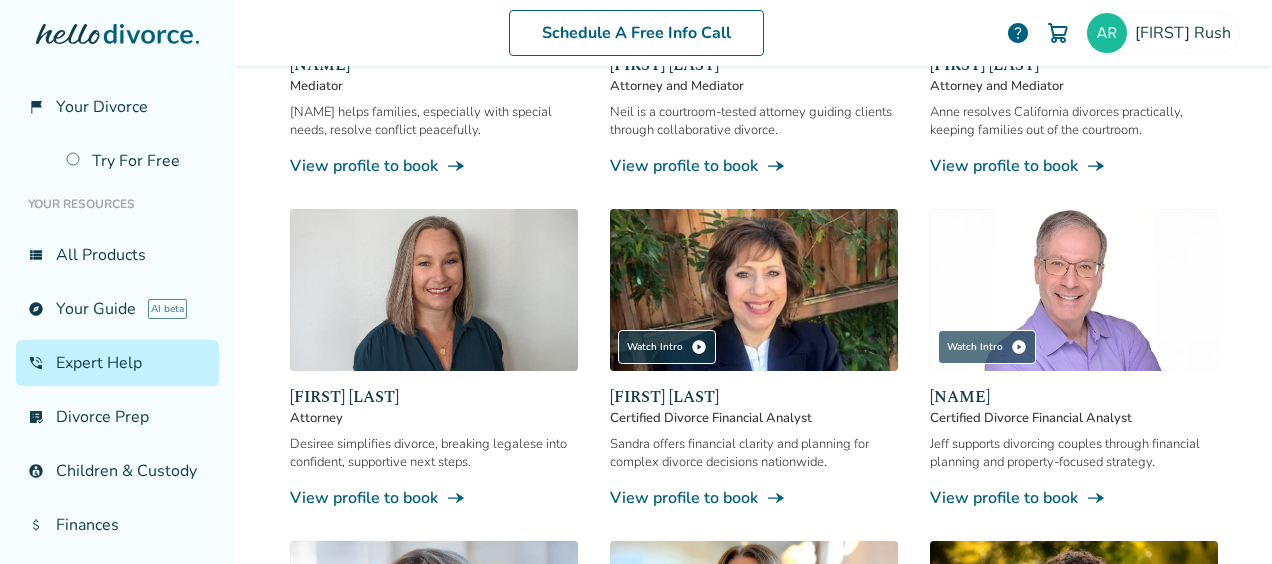 click on "View profile to book line_end_arrow_notch" at bounding box center (1074, 498) 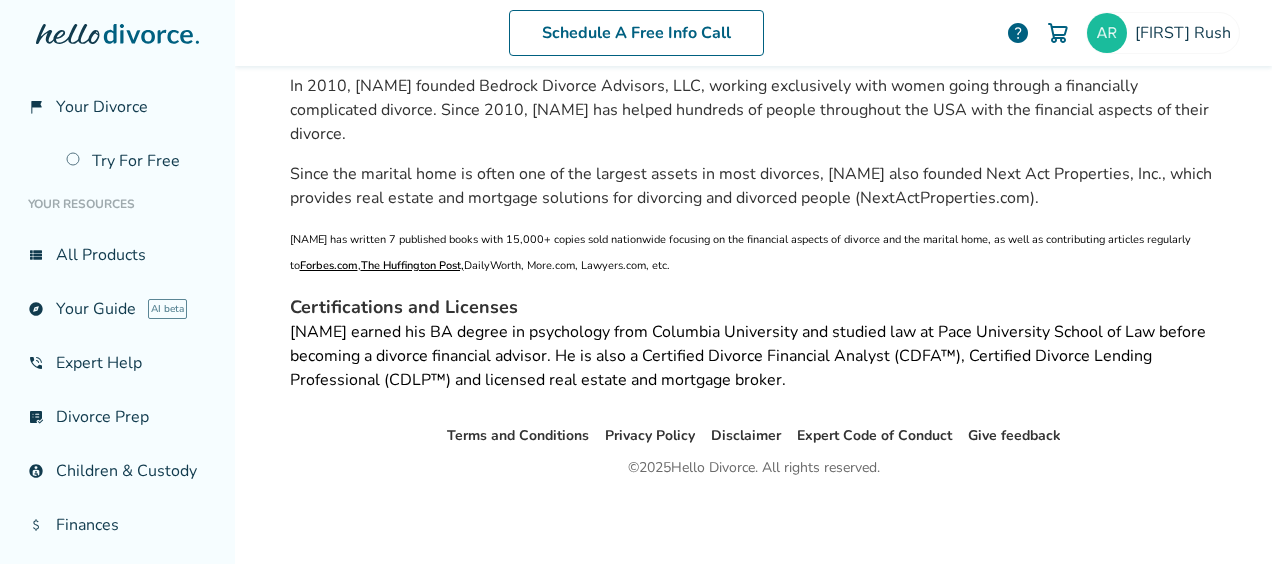 scroll, scrollTop: 98, scrollLeft: 0, axis: vertical 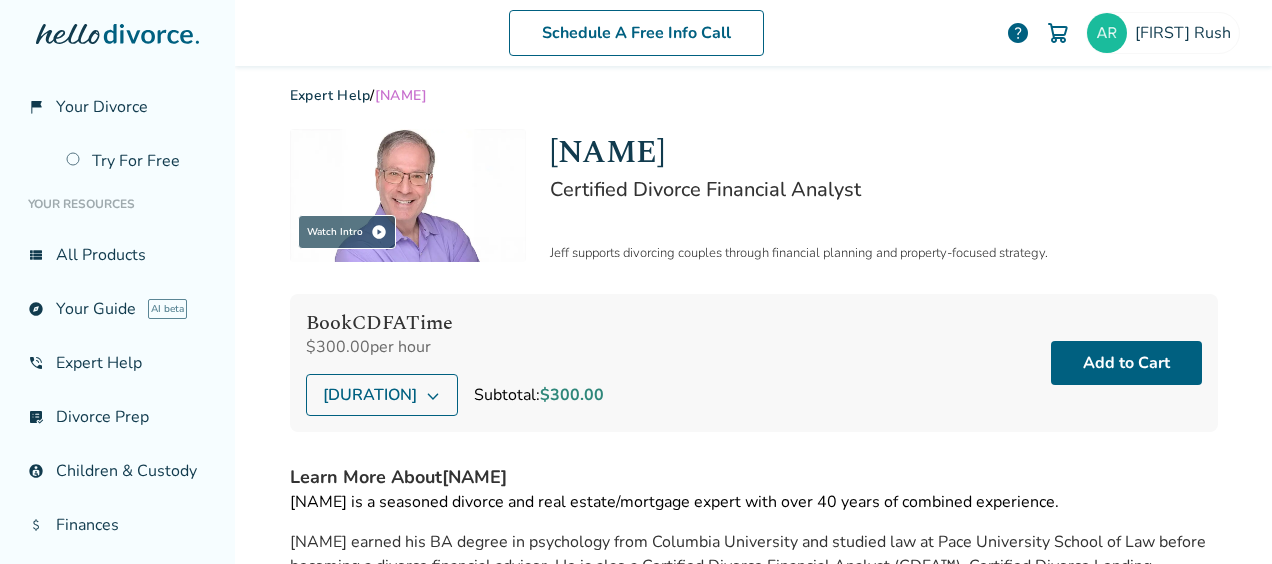 click 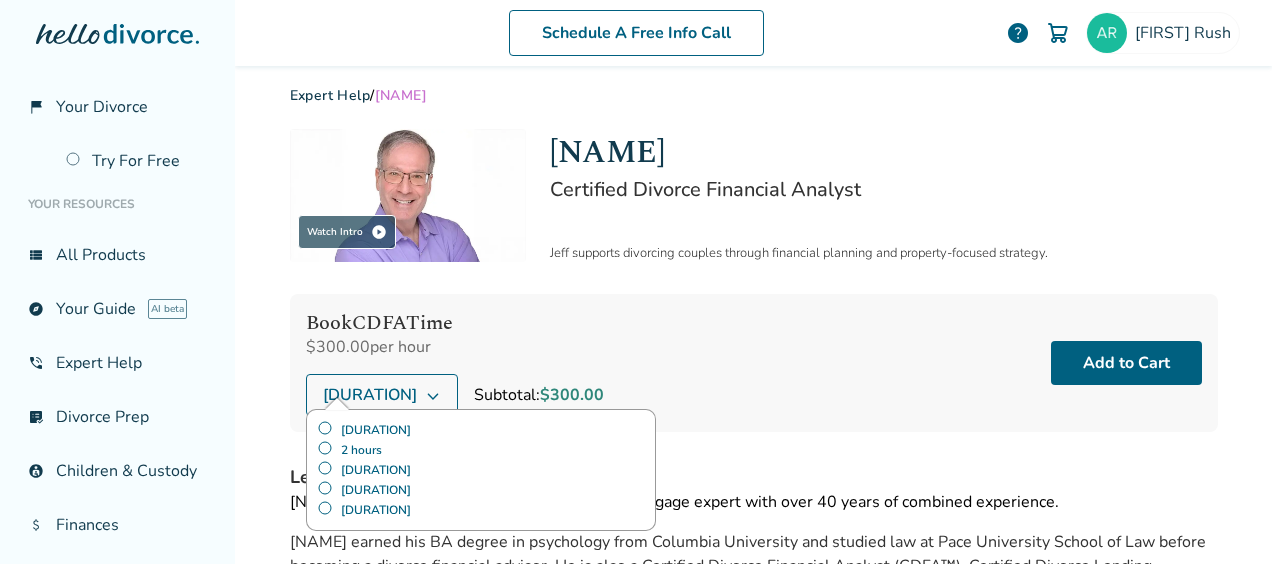 click on "[DURATION]" at bounding box center [481, 470] 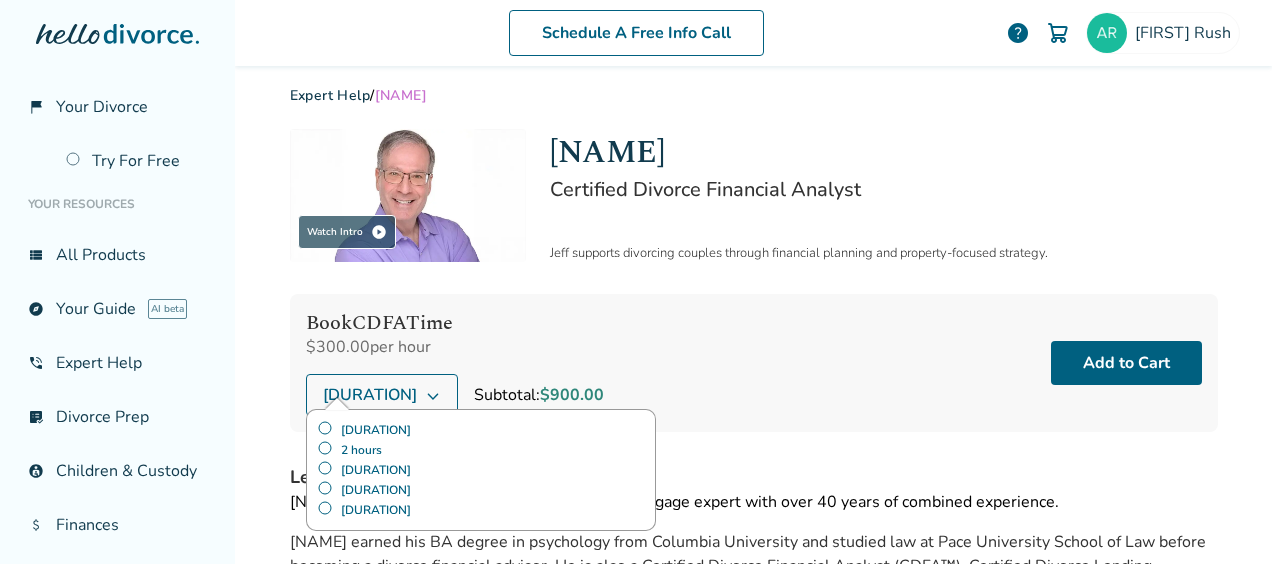 click on "Book  CDFA  Time" at bounding box center (455, 323) 